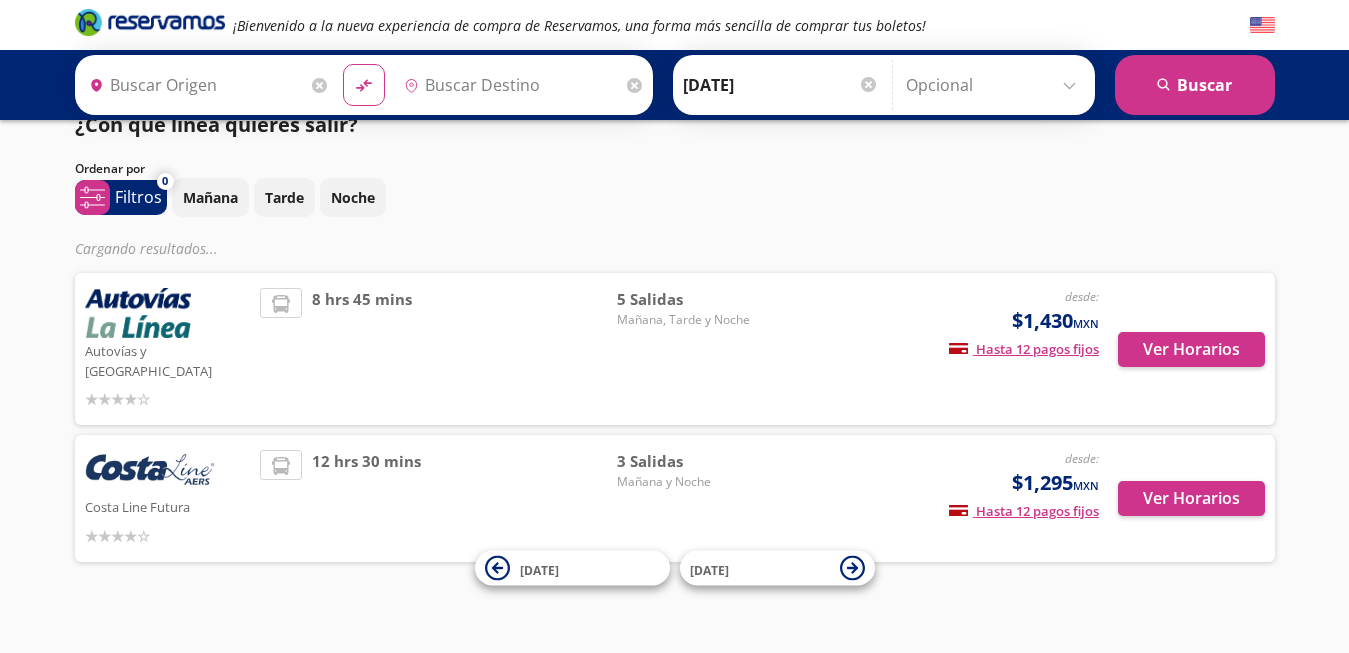 type on "[GEOGRAPHIC_DATA], [GEOGRAPHIC_DATA]" 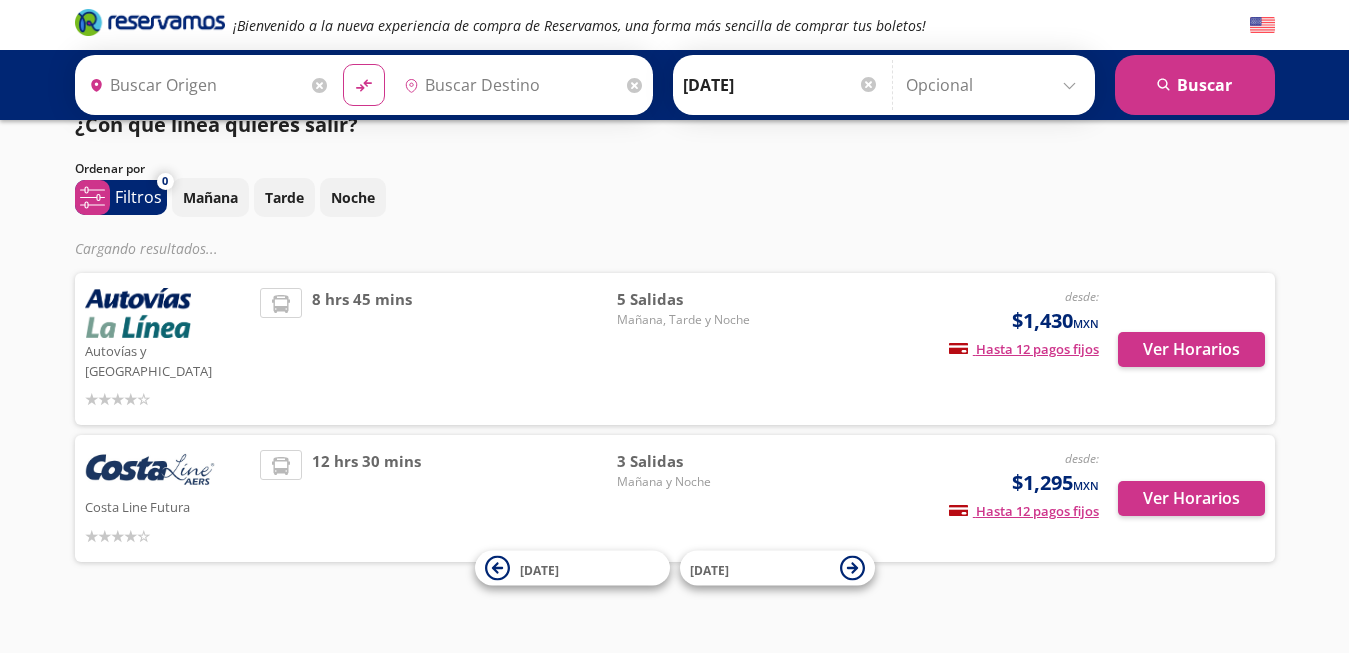type on "[PERSON_NAME], [GEOGRAPHIC_DATA]" 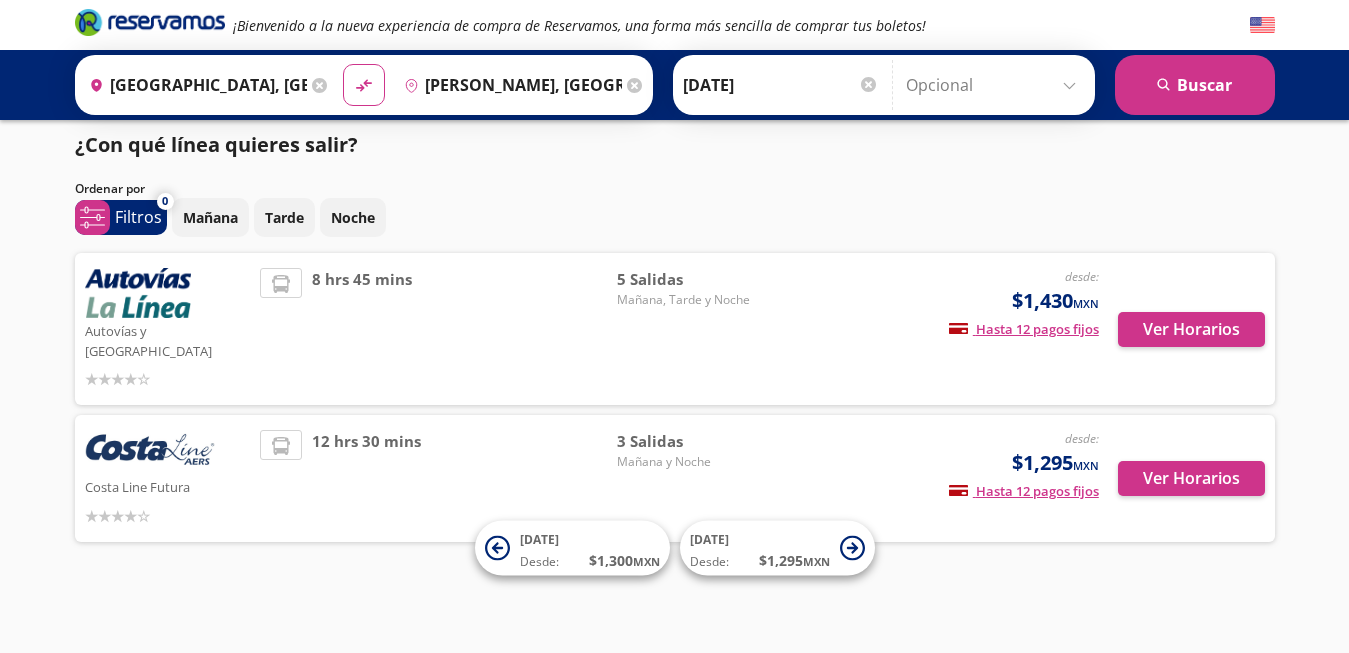 scroll, scrollTop: 1, scrollLeft: 0, axis: vertical 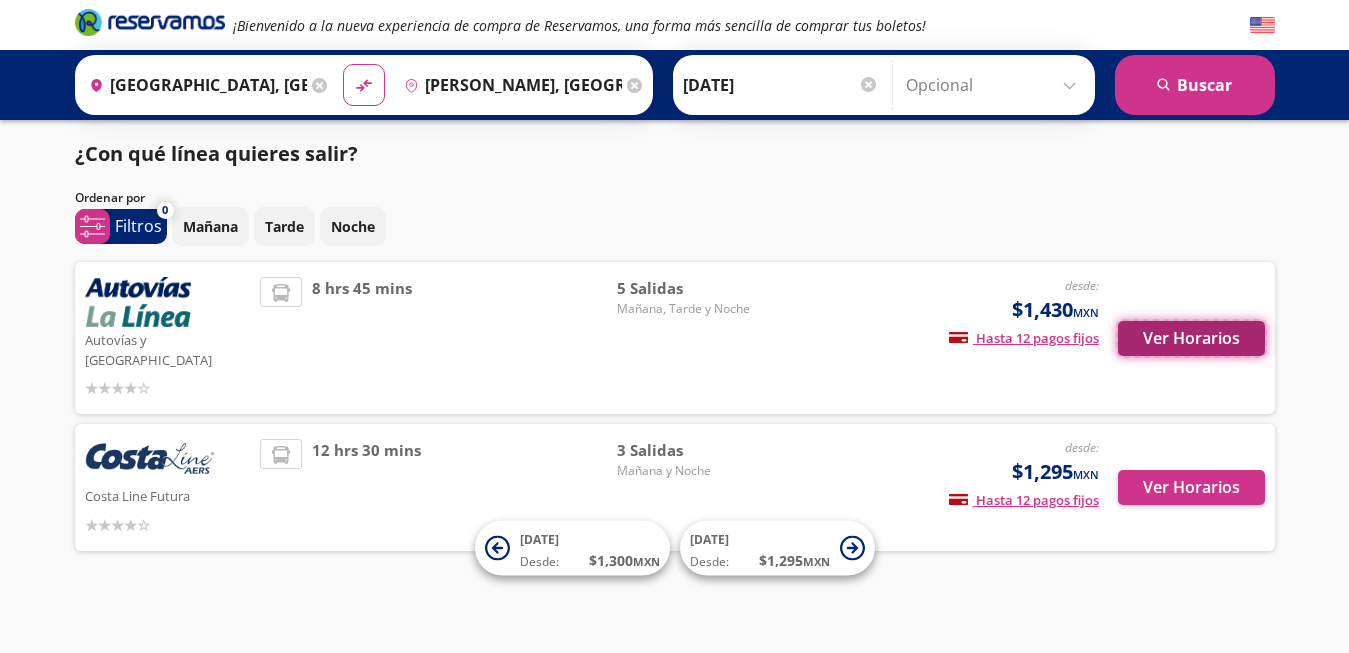 click on "Ver Horarios" at bounding box center [1191, 338] 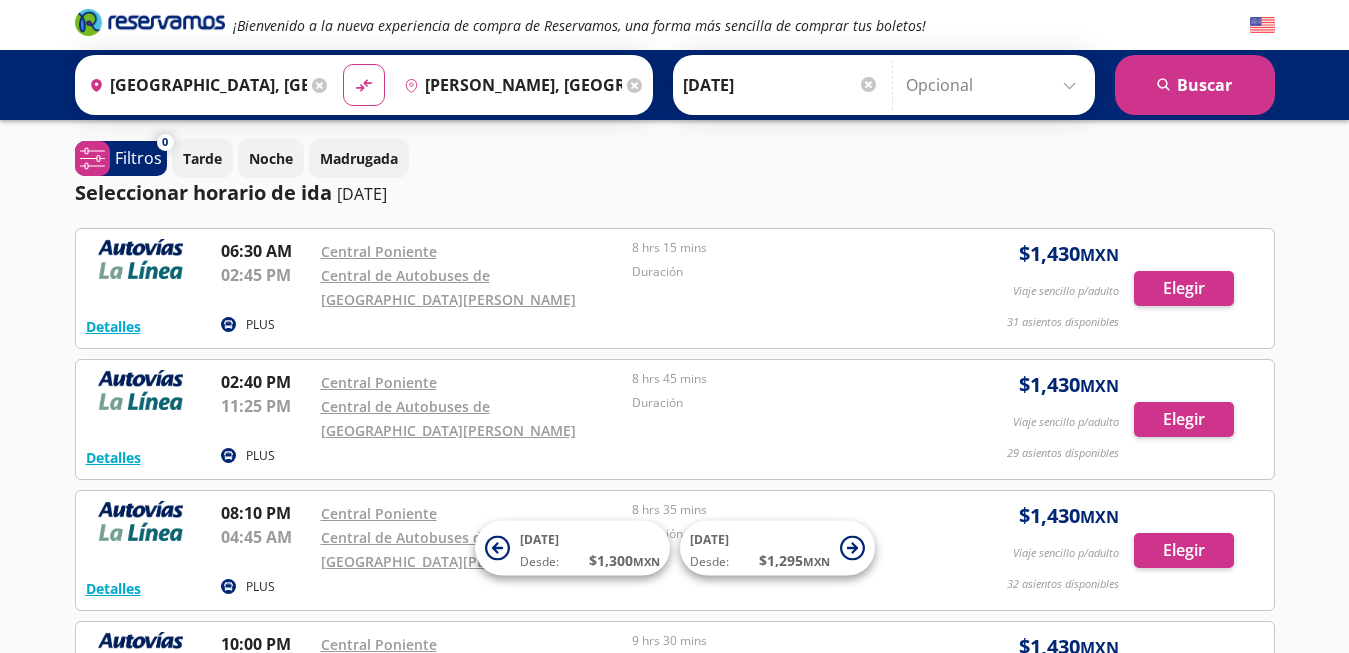 scroll, scrollTop: 0, scrollLeft: 0, axis: both 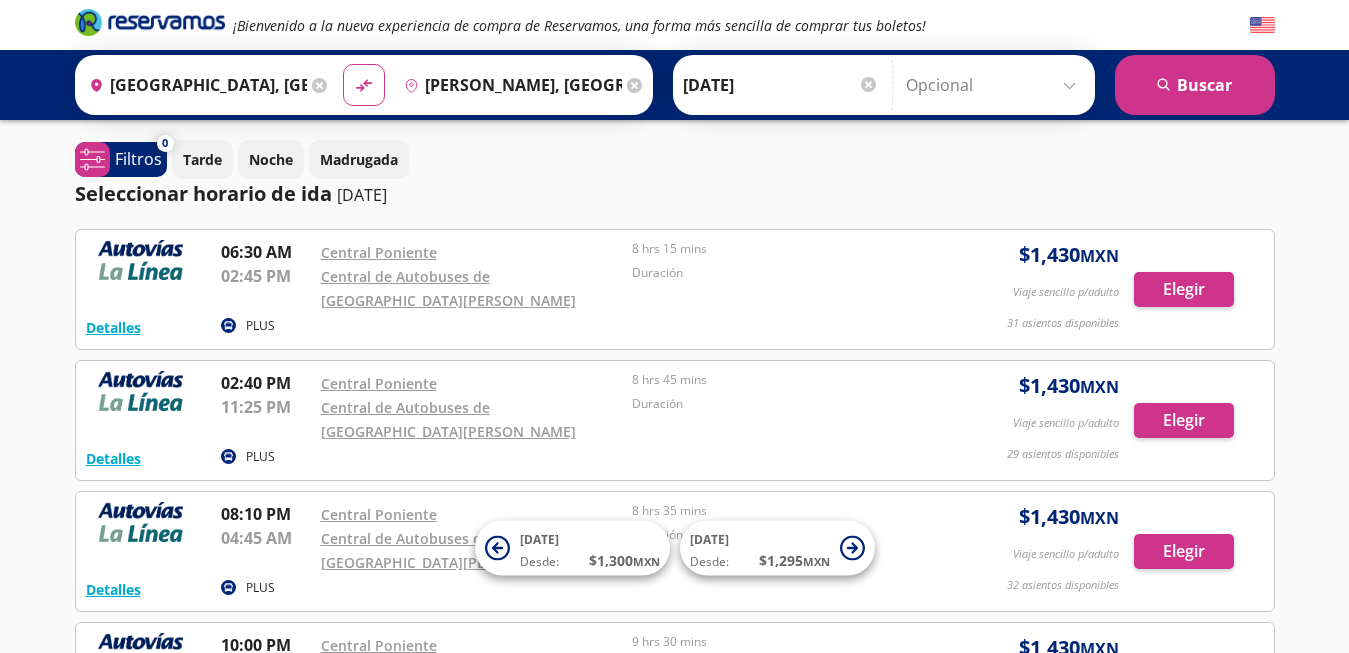 click 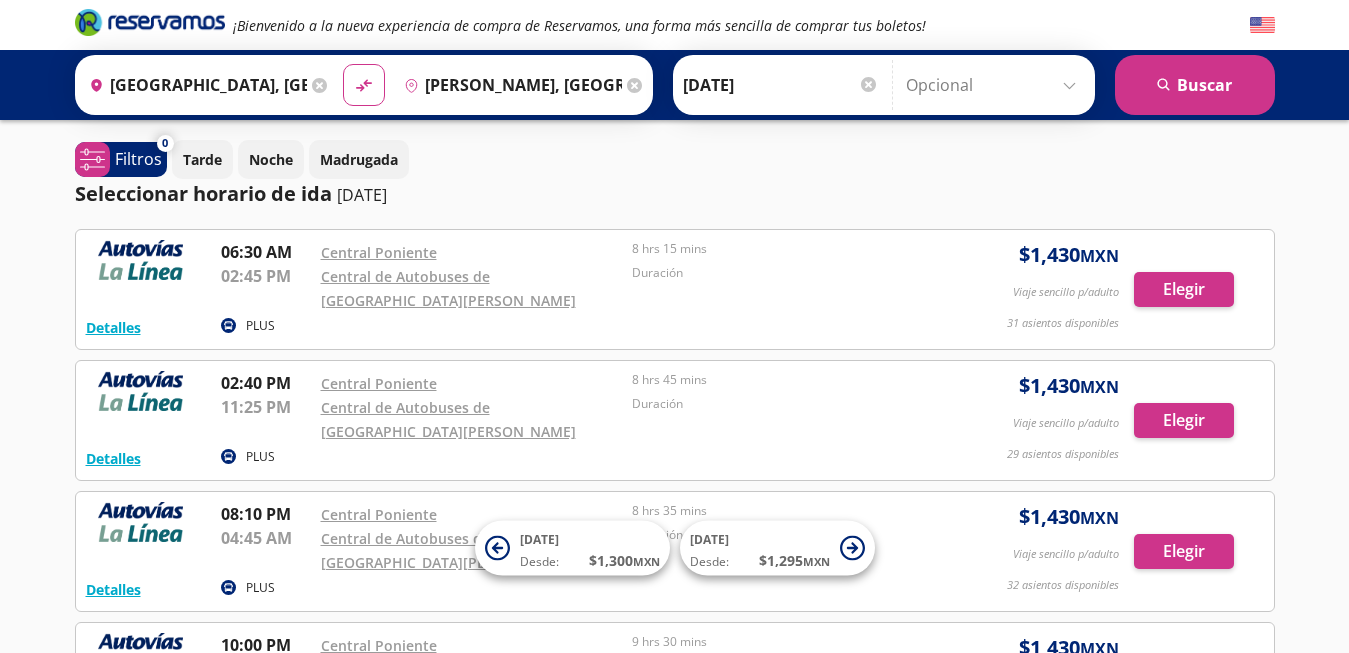 type 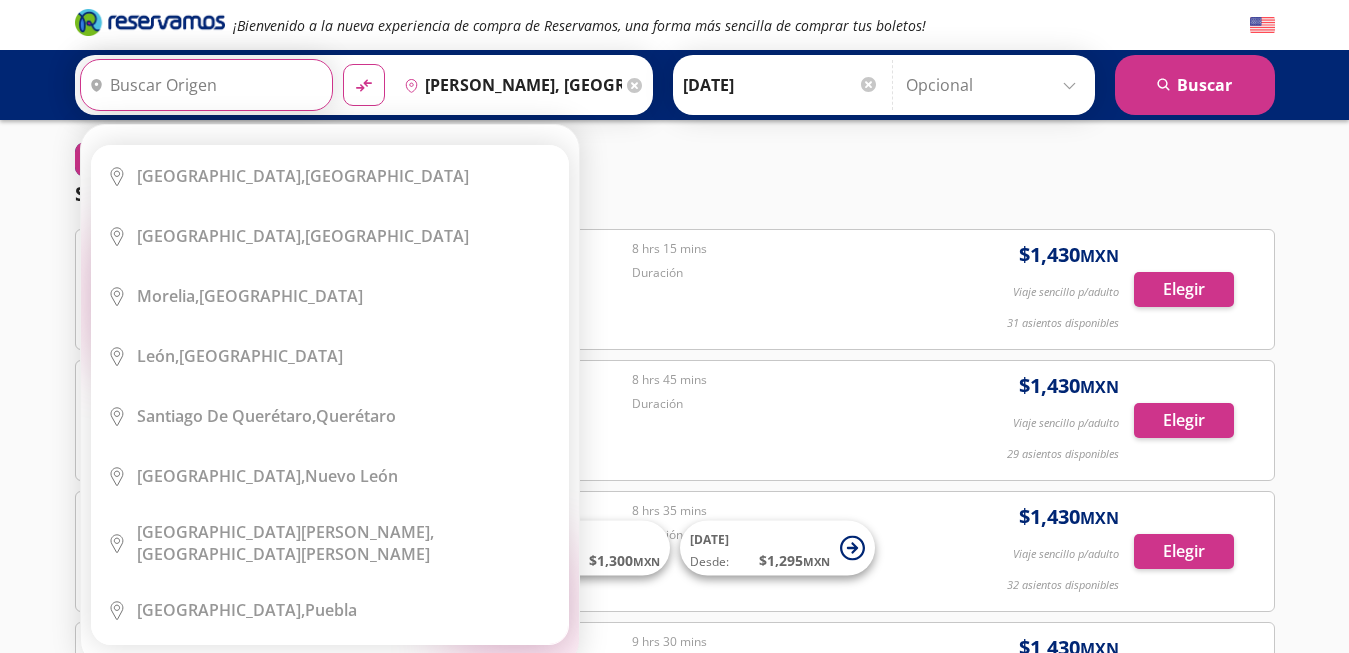 scroll, scrollTop: 0, scrollLeft: 0, axis: both 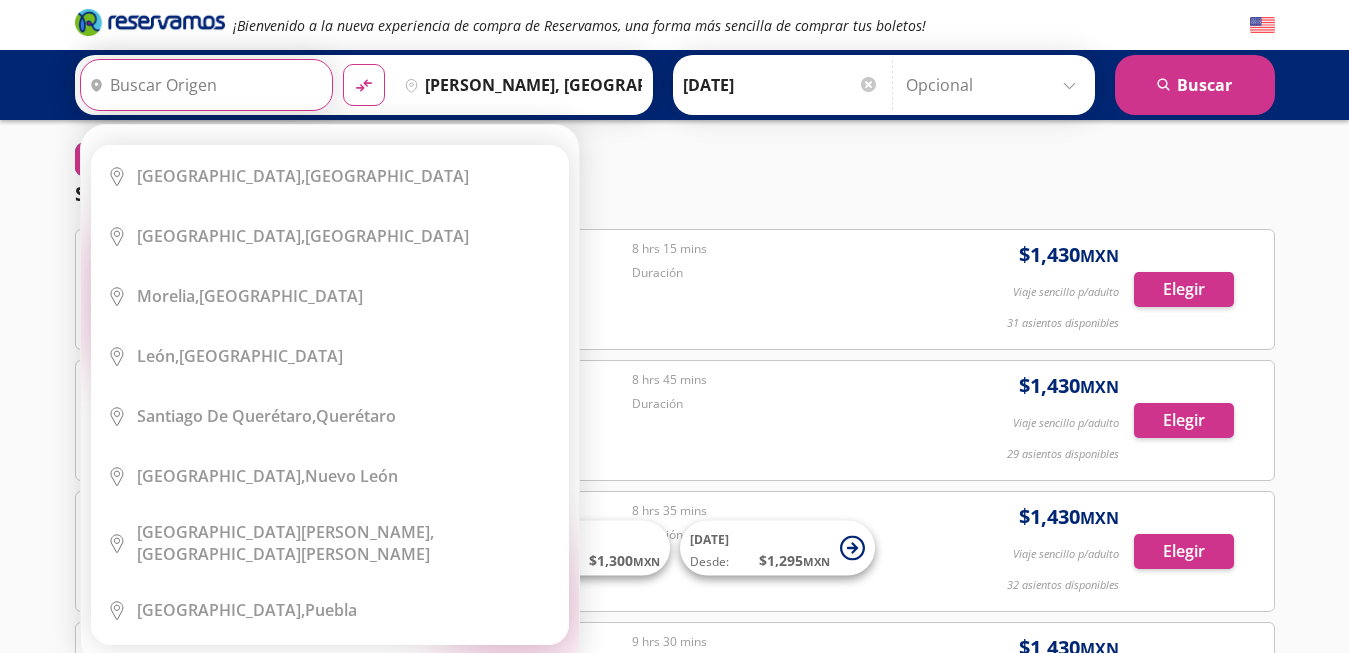 type 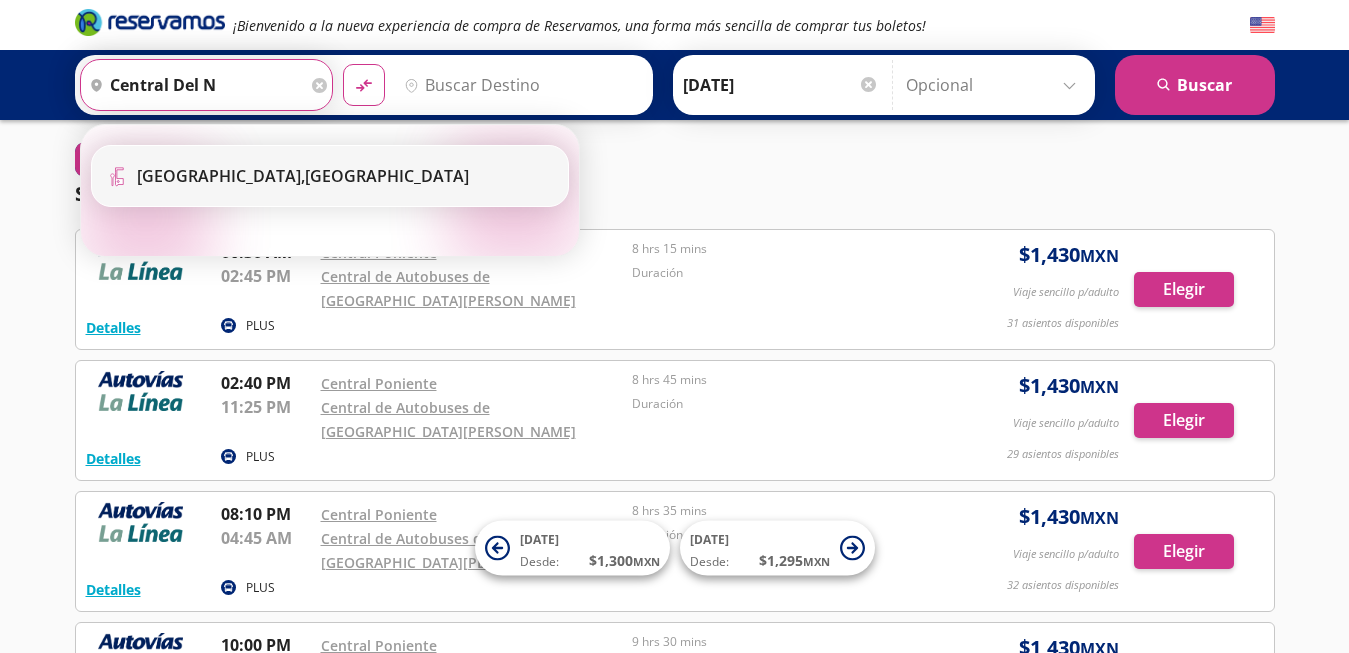 click on "[GEOGRAPHIC_DATA],  [GEOGRAPHIC_DATA]" at bounding box center (303, 176) 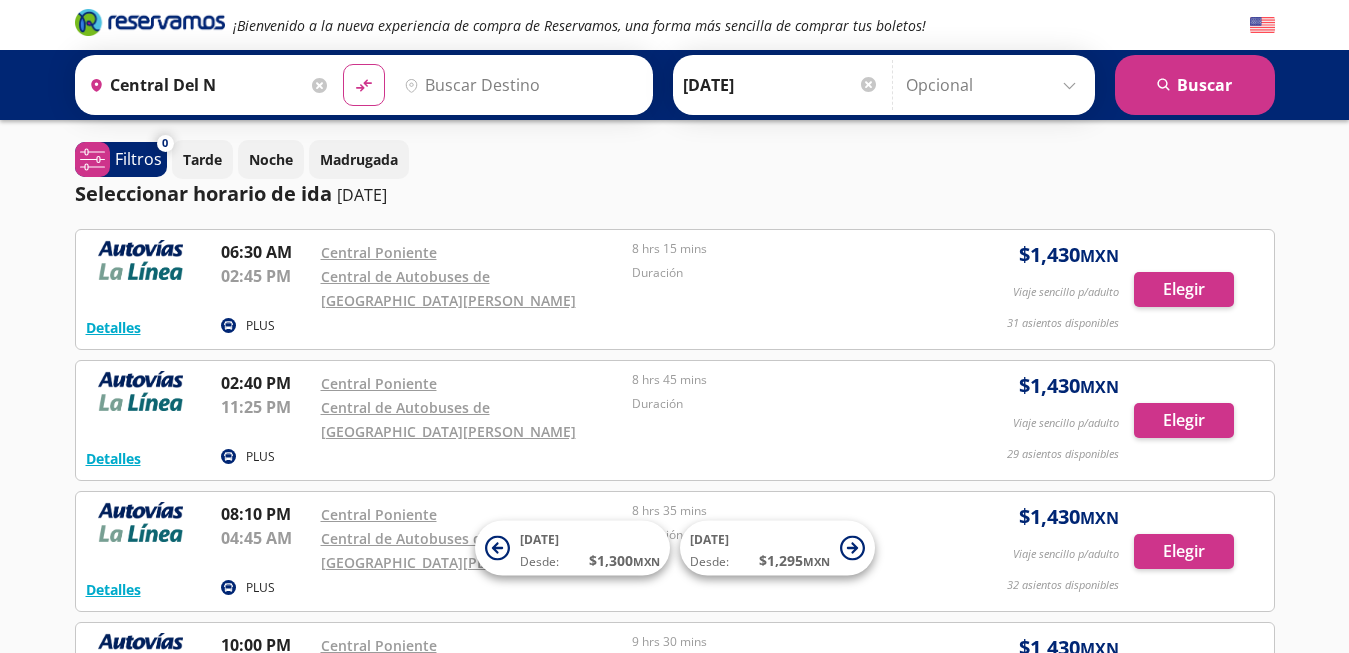 type on "[GEOGRAPHIC_DATA], [GEOGRAPHIC_DATA]" 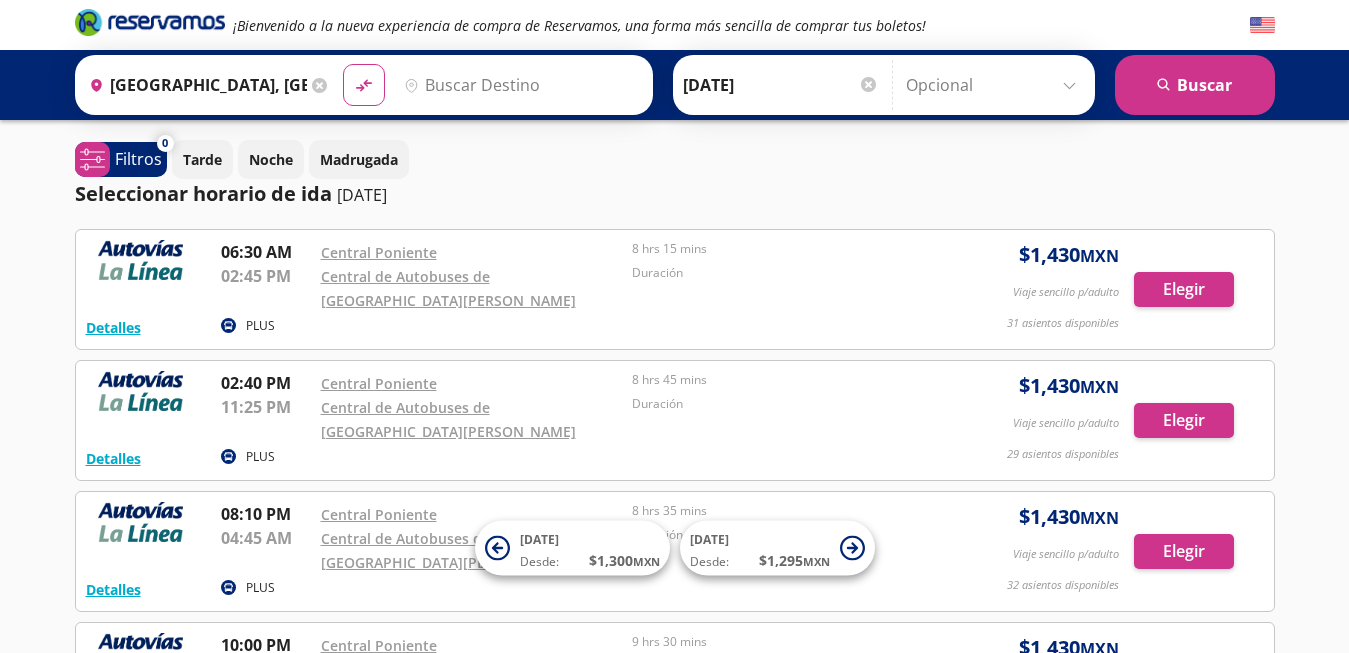 click on "Destino" at bounding box center (519, 85) 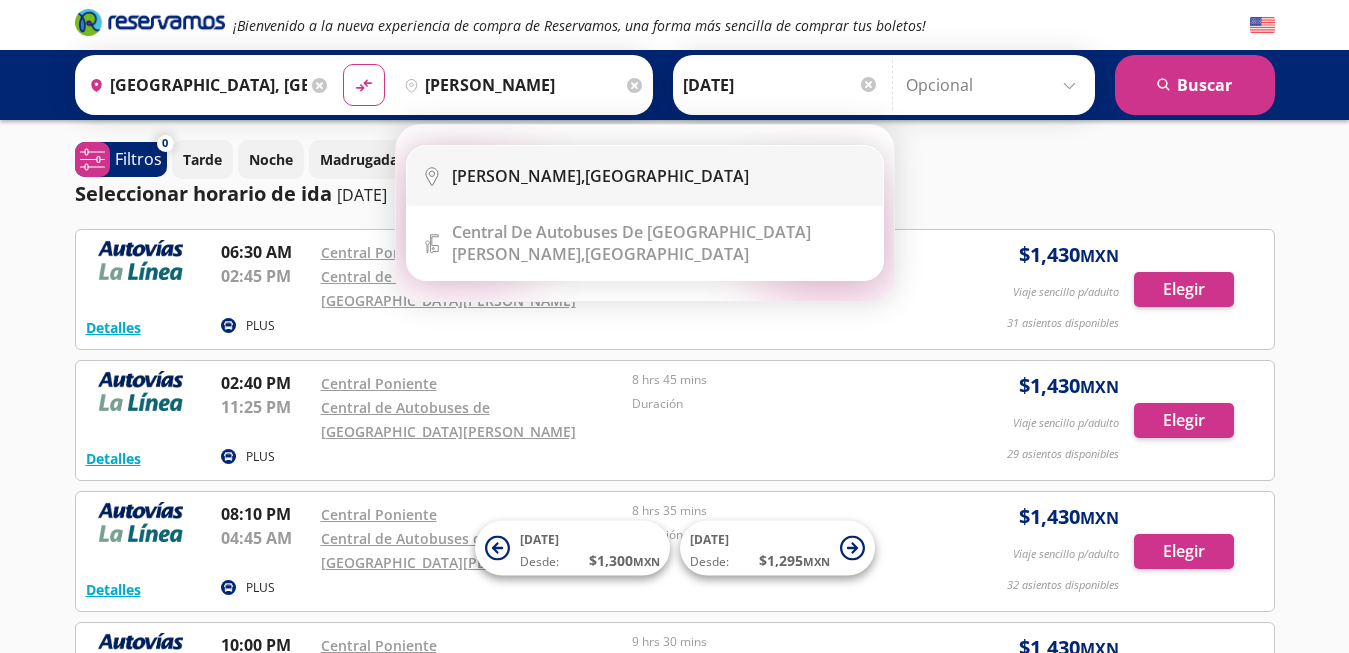 click on "[PERSON_NAME]," at bounding box center [518, 176] 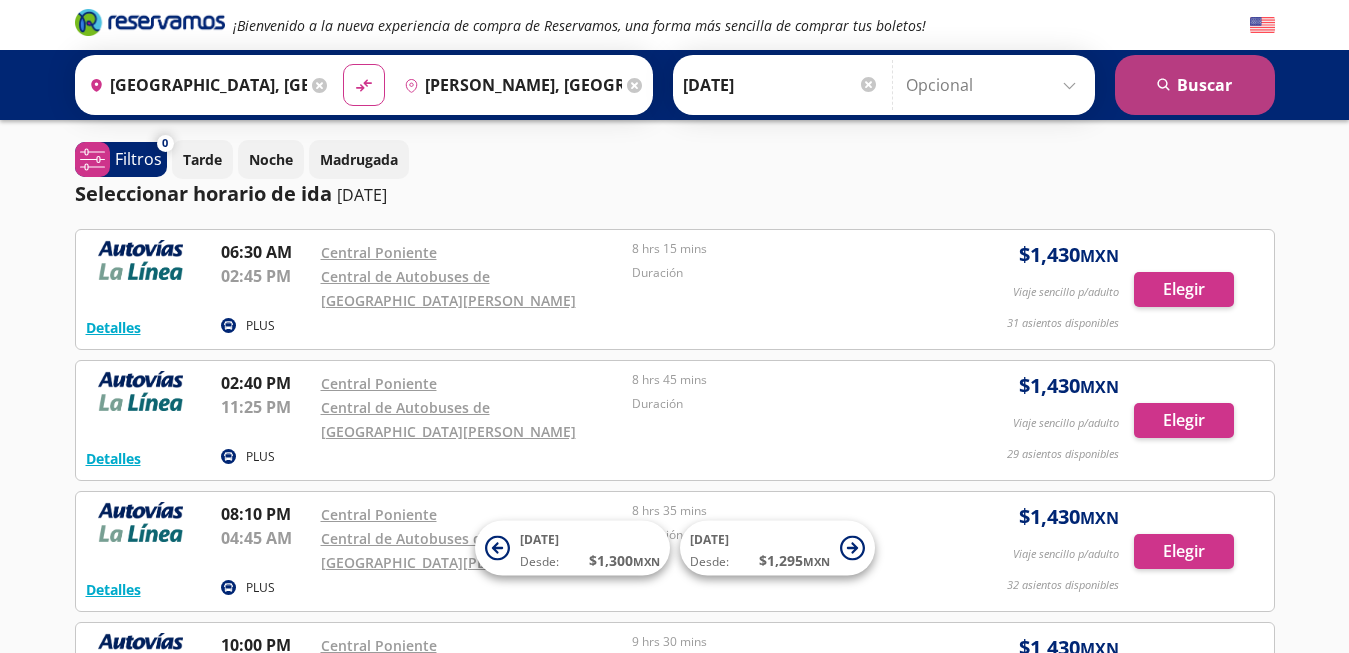 click on "search
[GEOGRAPHIC_DATA]" at bounding box center [1195, 85] 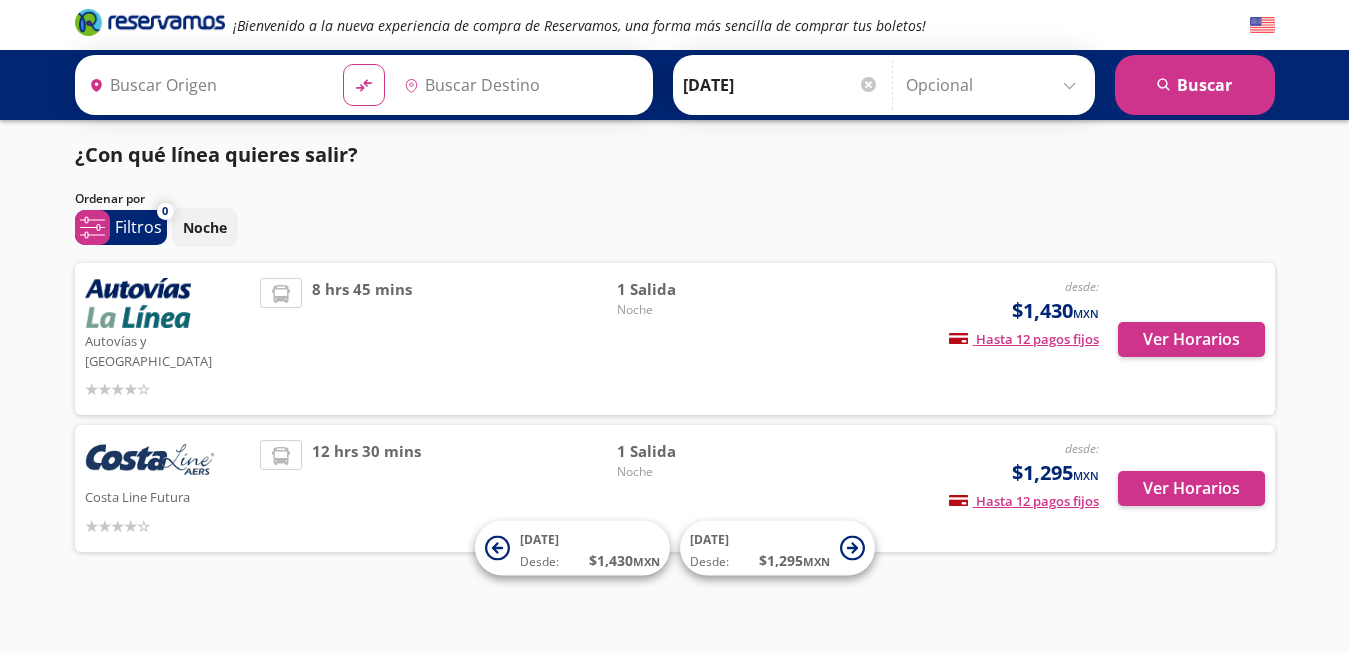 type on "[GEOGRAPHIC_DATA], [GEOGRAPHIC_DATA]" 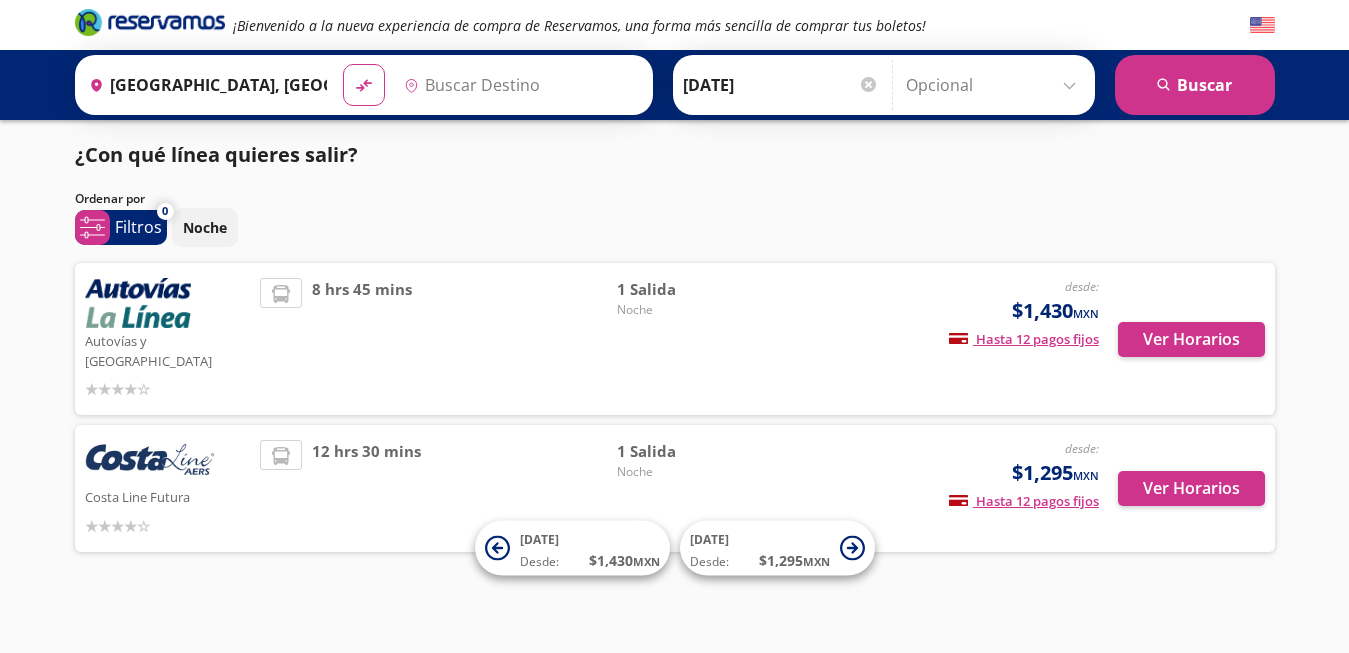 type on "[PERSON_NAME], [GEOGRAPHIC_DATA]" 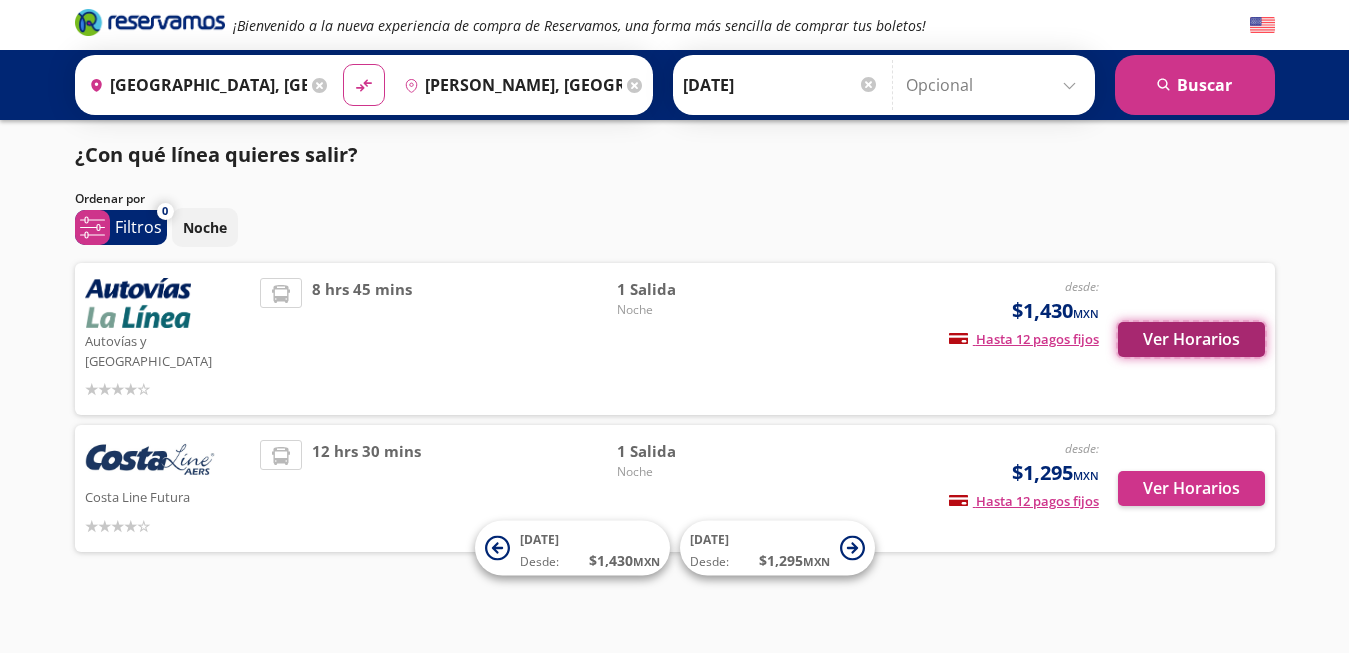click on "Ver Horarios" at bounding box center (1191, 339) 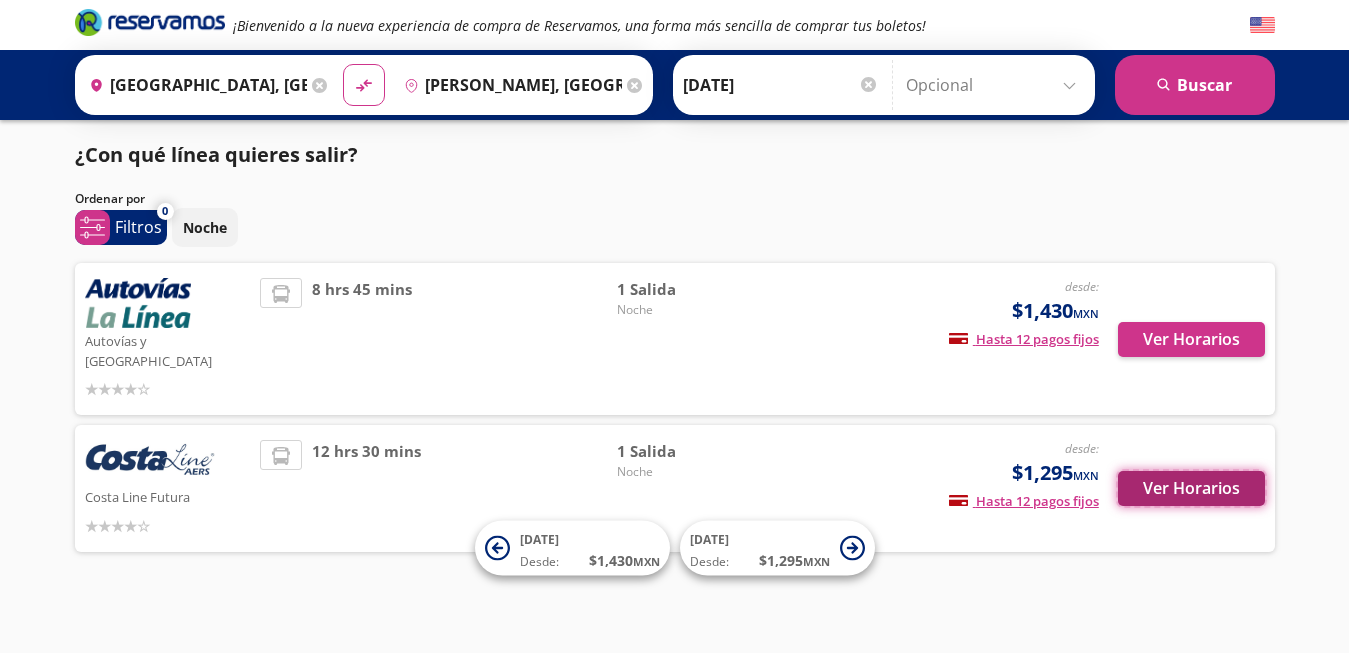click on "Ver Horarios" at bounding box center (1191, 488) 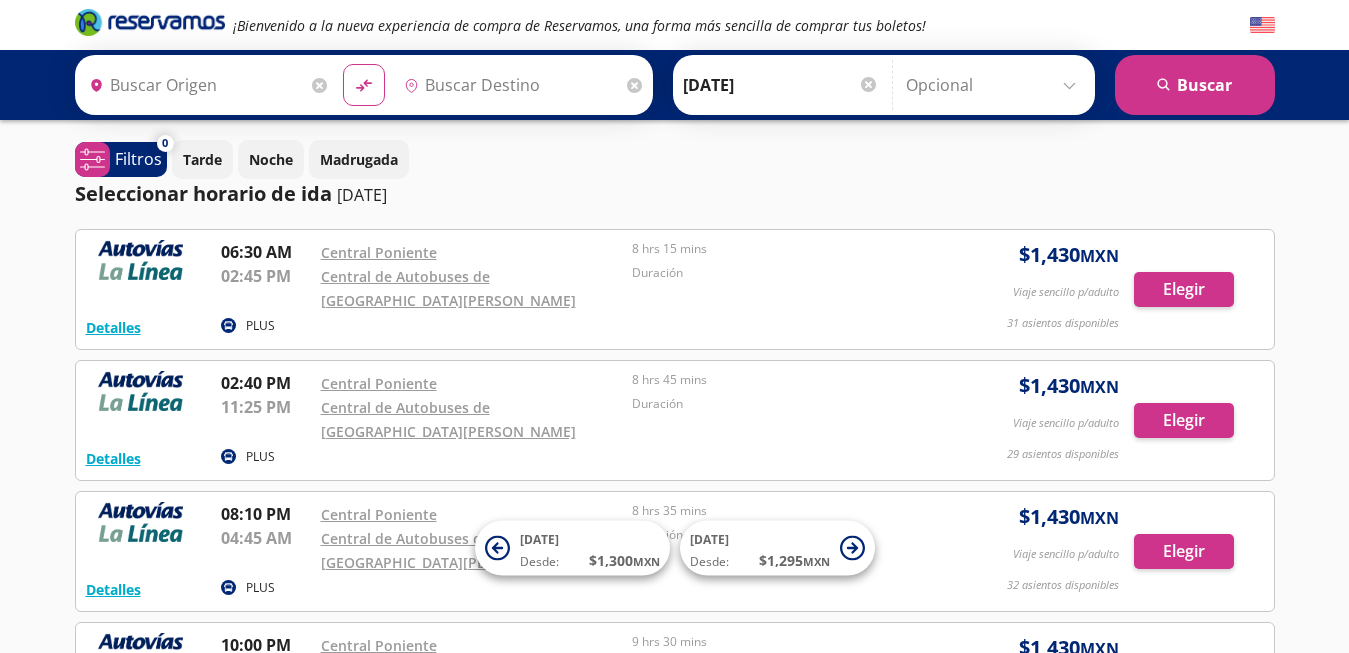 type on "[GEOGRAPHIC_DATA], [GEOGRAPHIC_DATA]" 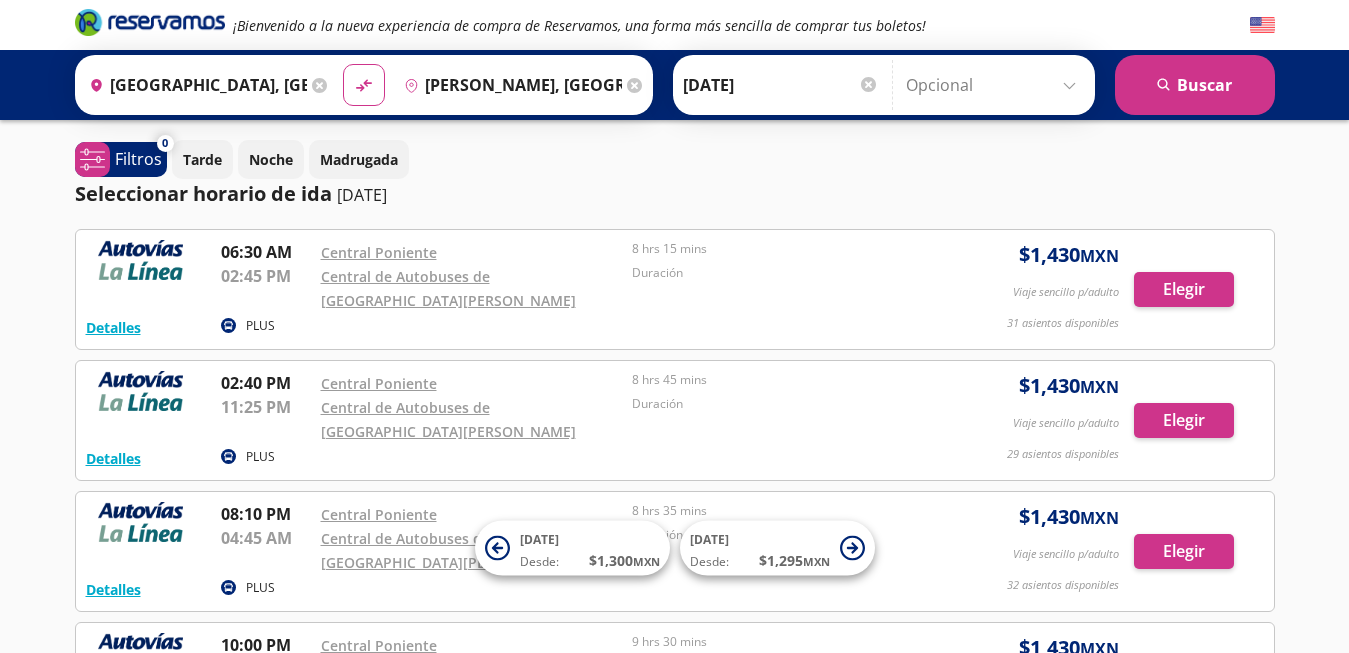 click on "[PERSON_NAME], [GEOGRAPHIC_DATA]" at bounding box center [509, 85] 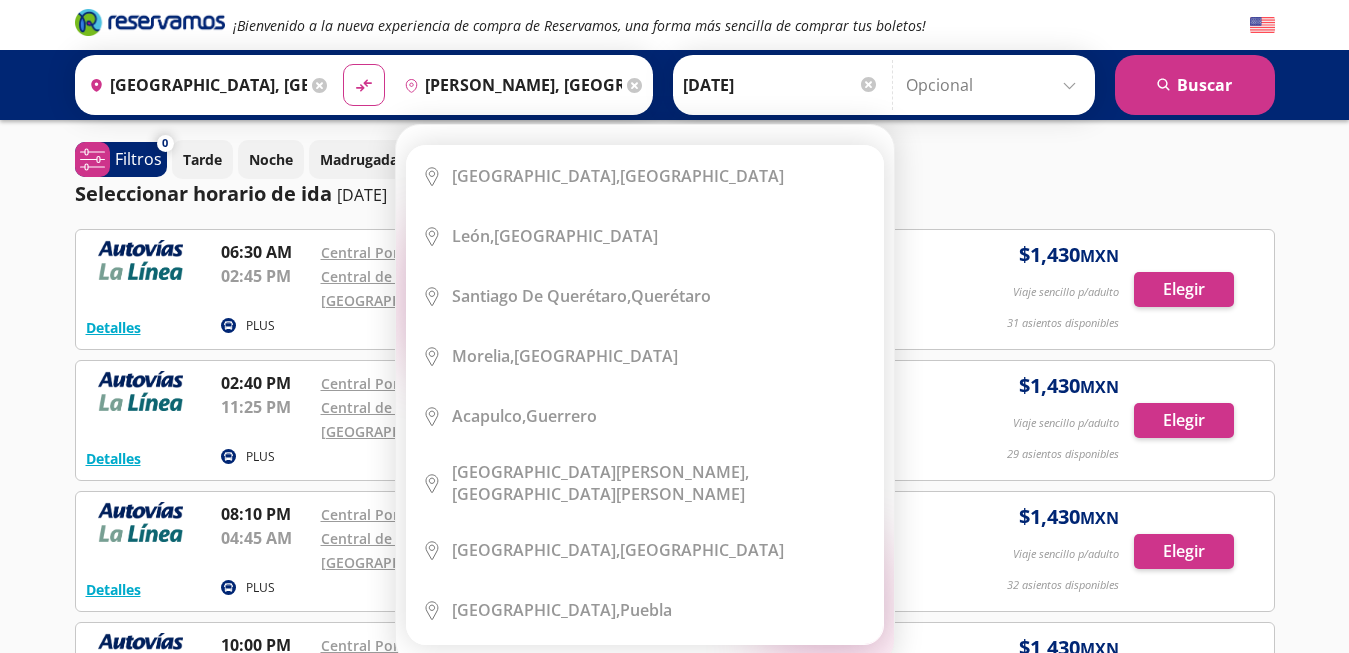 click on "[PERSON_NAME], [GEOGRAPHIC_DATA]" at bounding box center [509, 85] 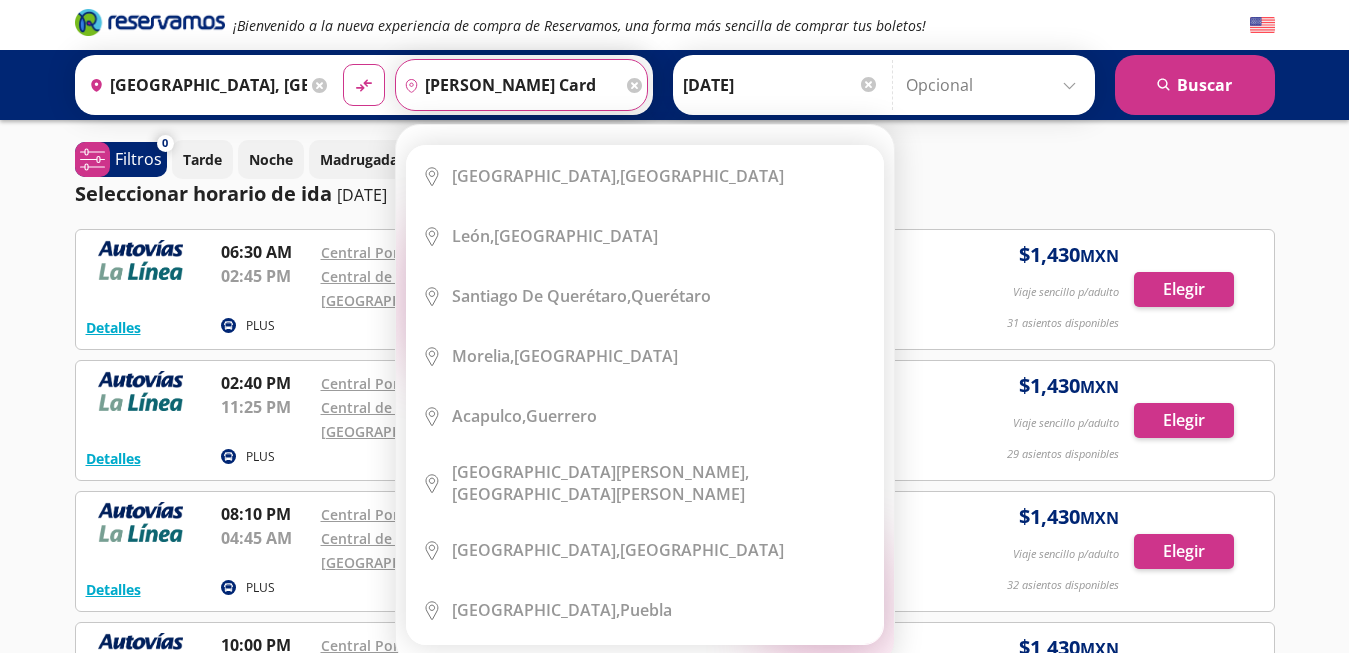 scroll, scrollTop: 0, scrollLeft: 0, axis: both 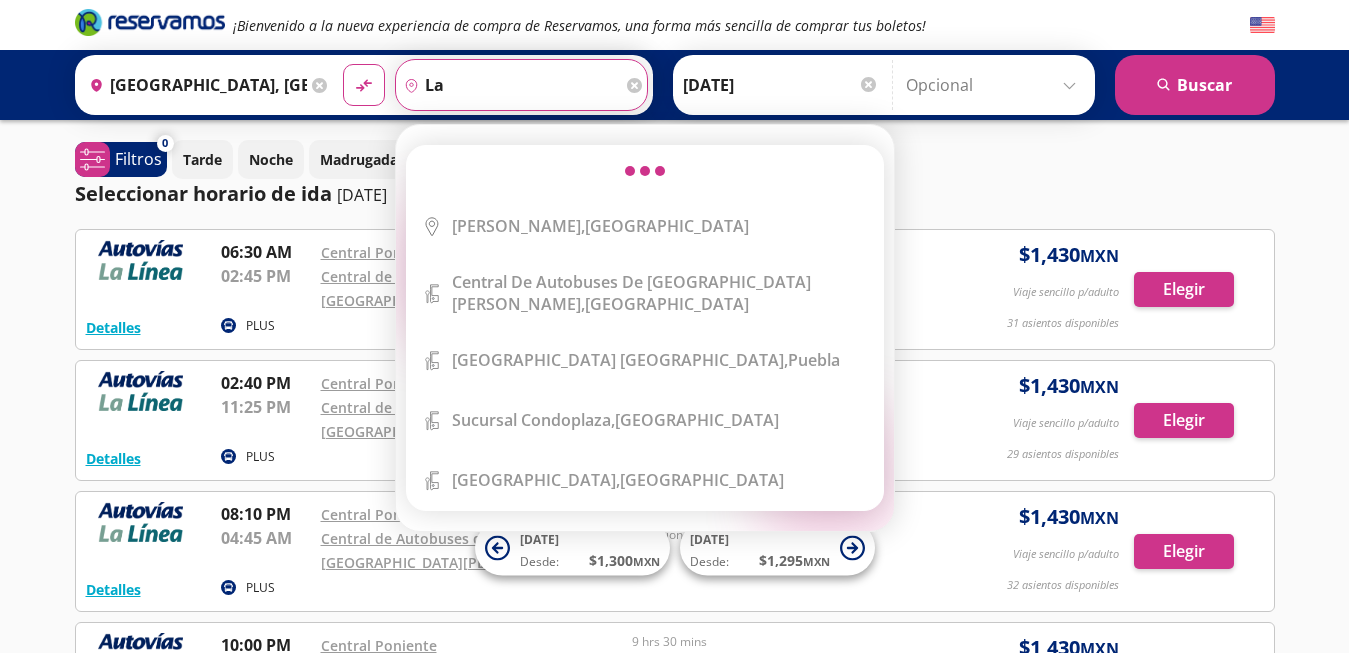 type on "l" 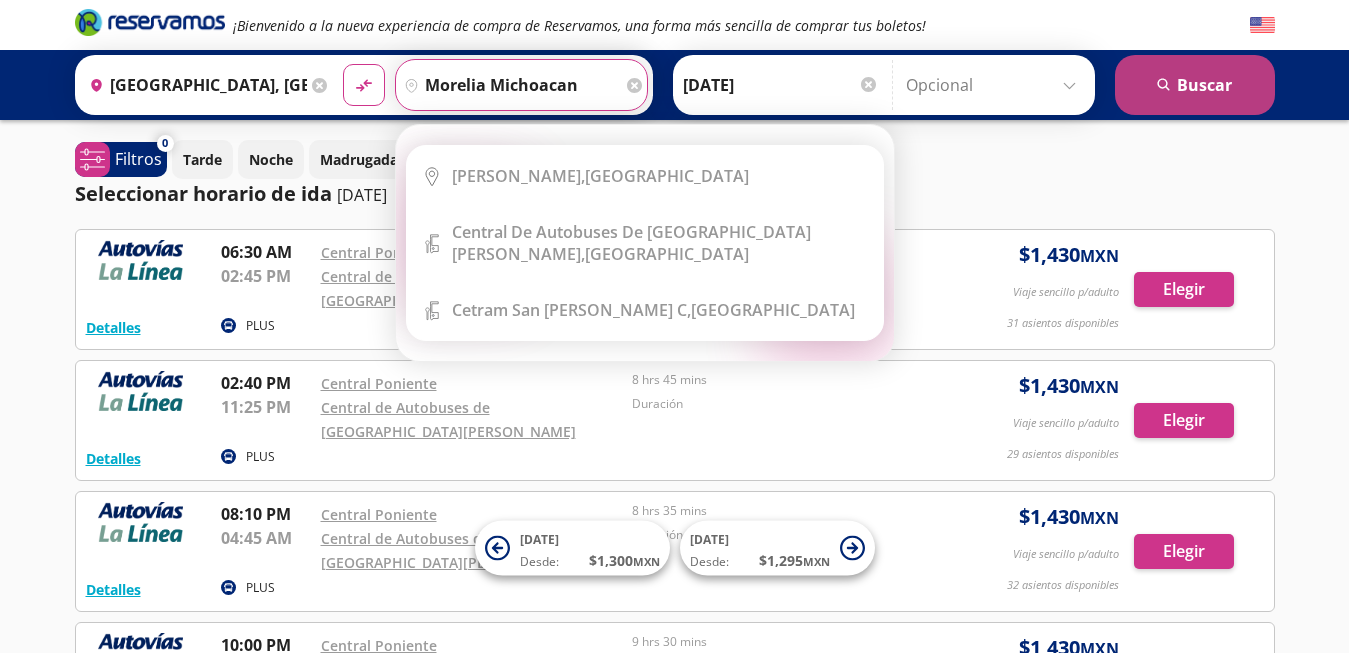 type on "morelia michoacan" 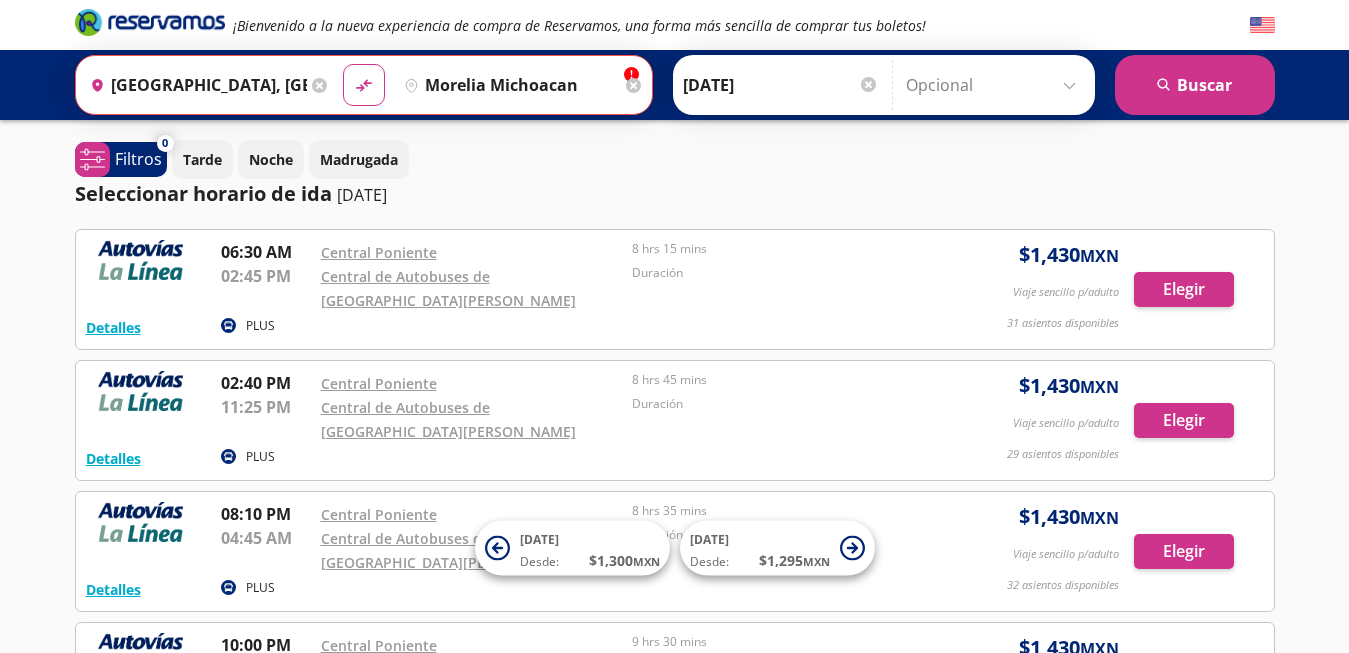 click on "morelia michoacan" at bounding box center (508, 85) 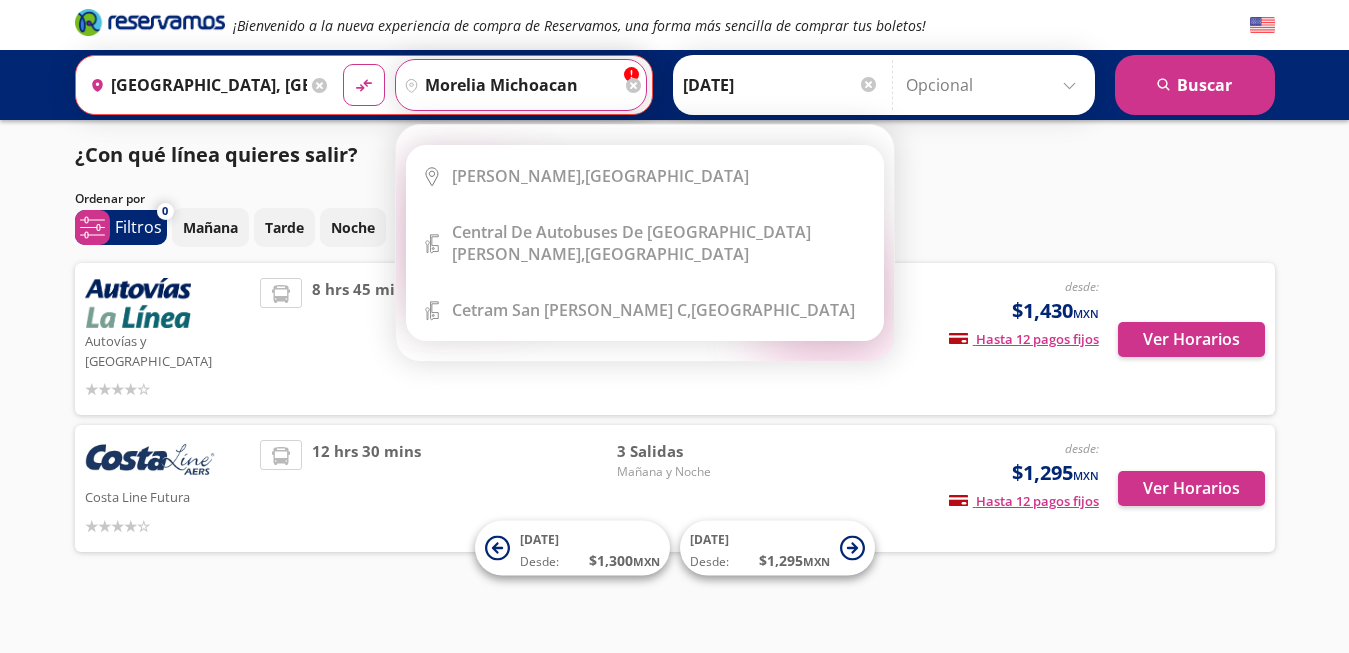 scroll, scrollTop: 1, scrollLeft: 0, axis: vertical 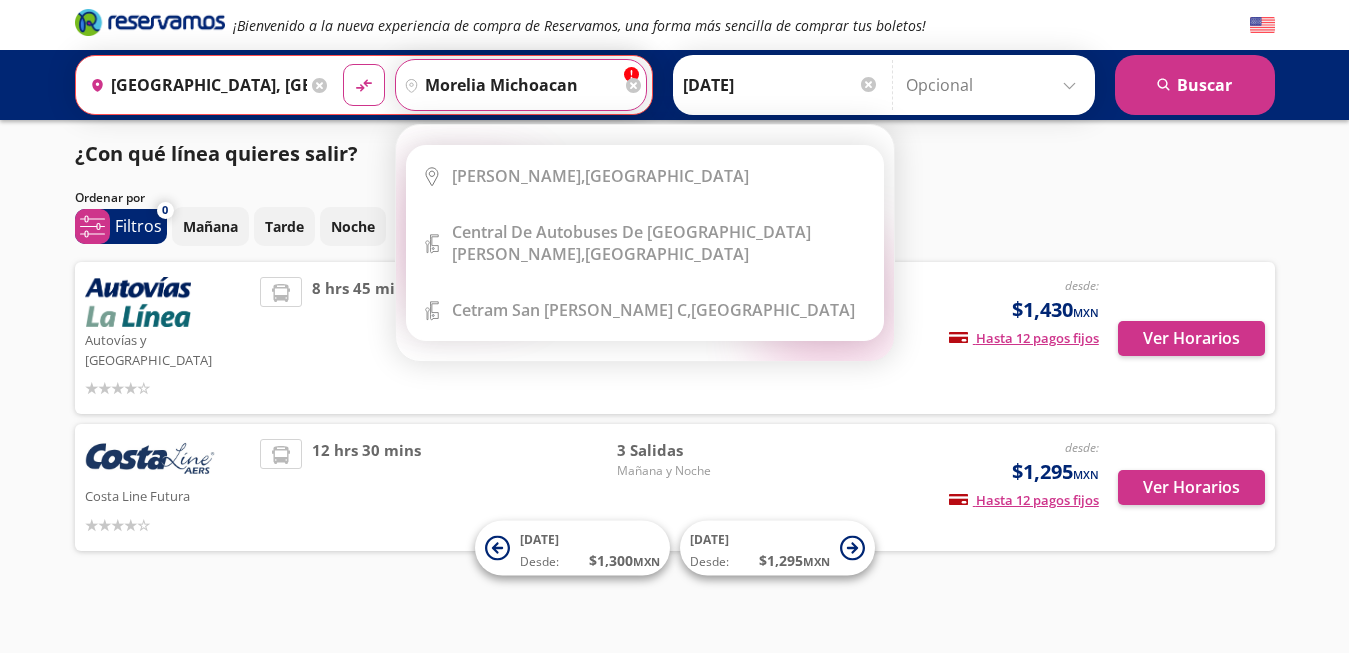 click 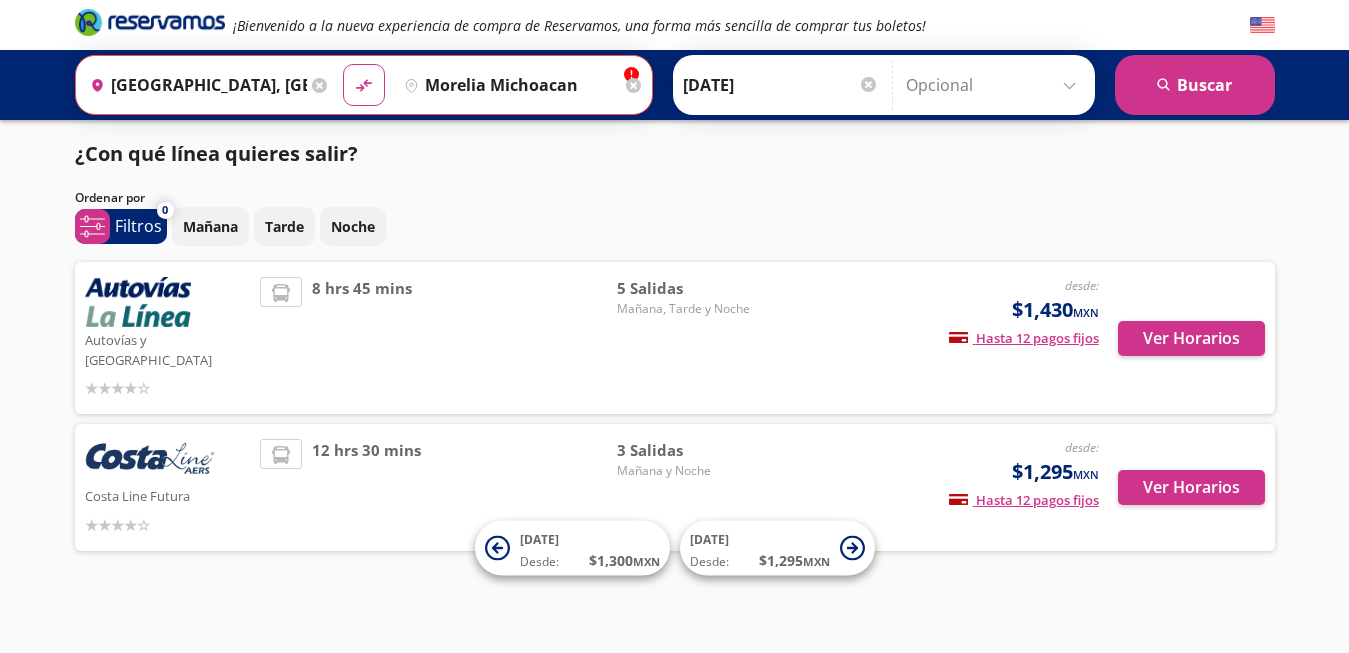type 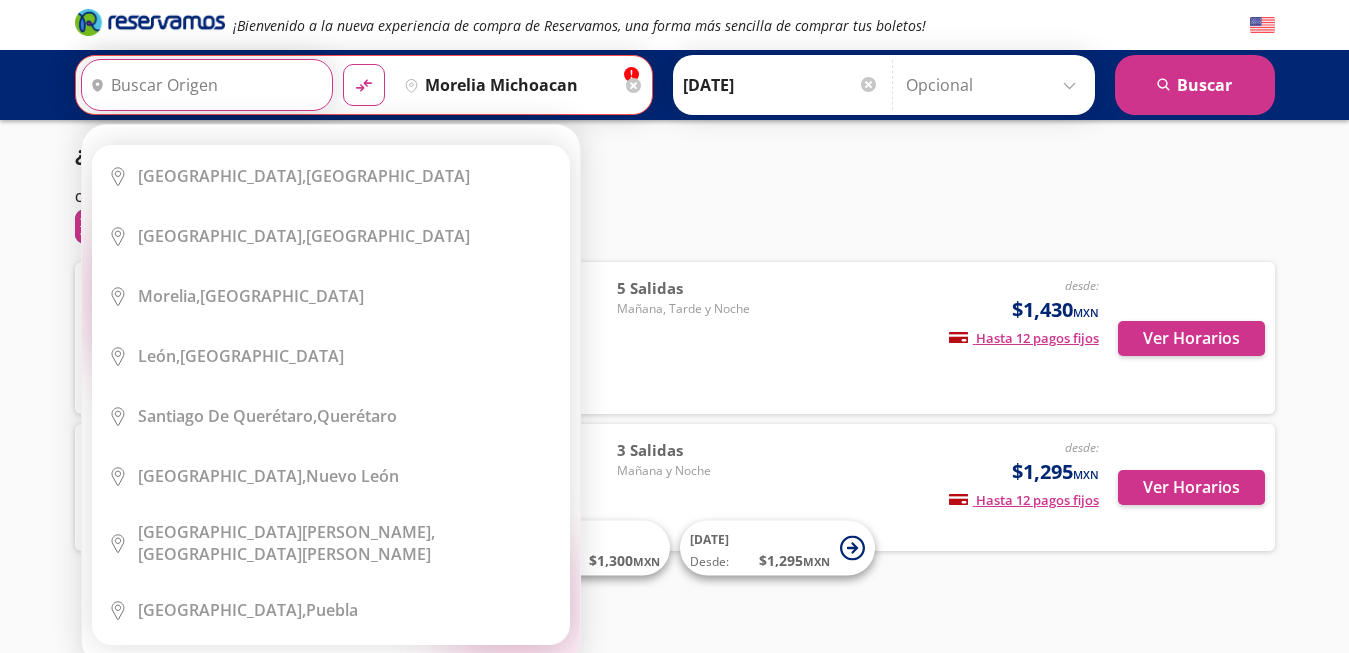 scroll, scrollTop: 0, scrollLeft: 0, axis: both 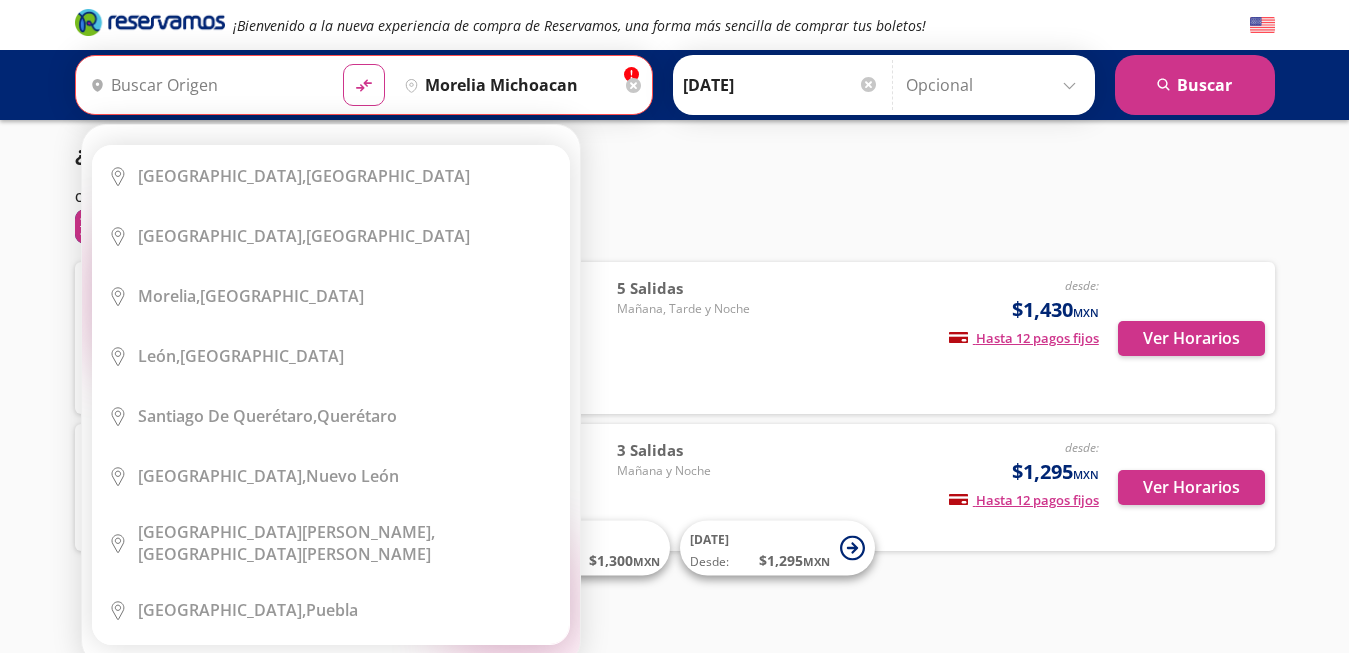 type 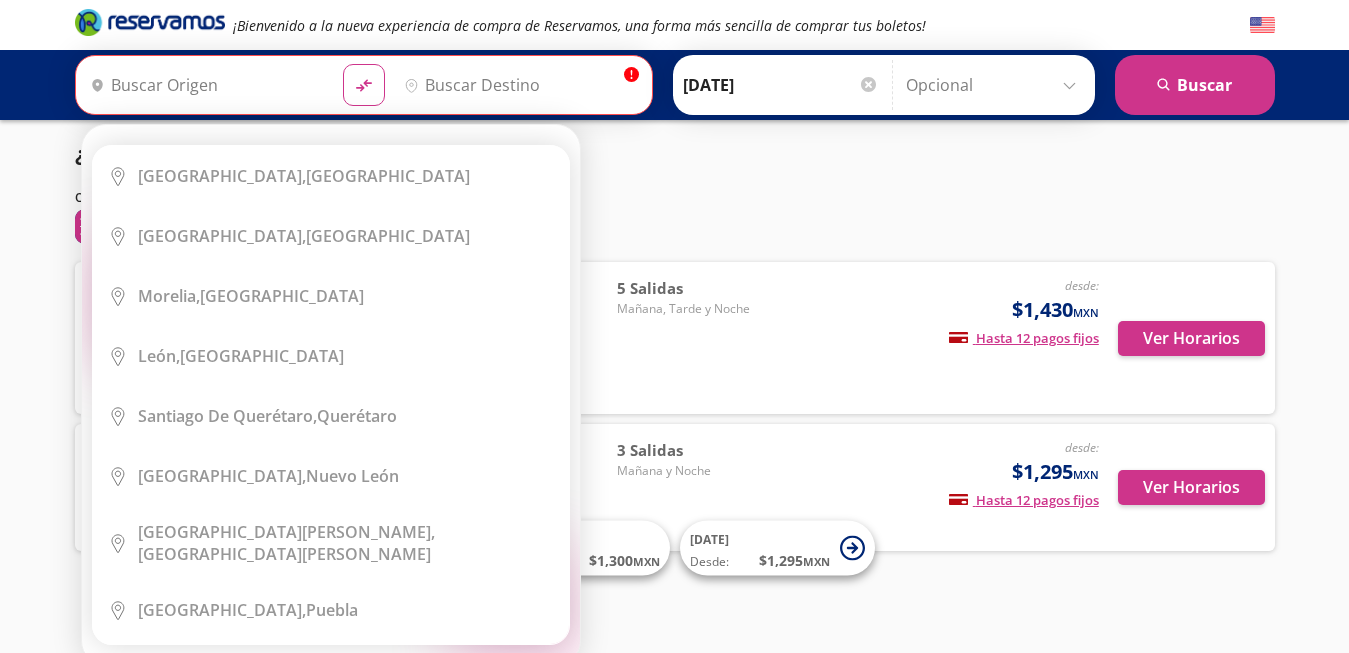 click on "Origen" at bounding box center (204, 85) 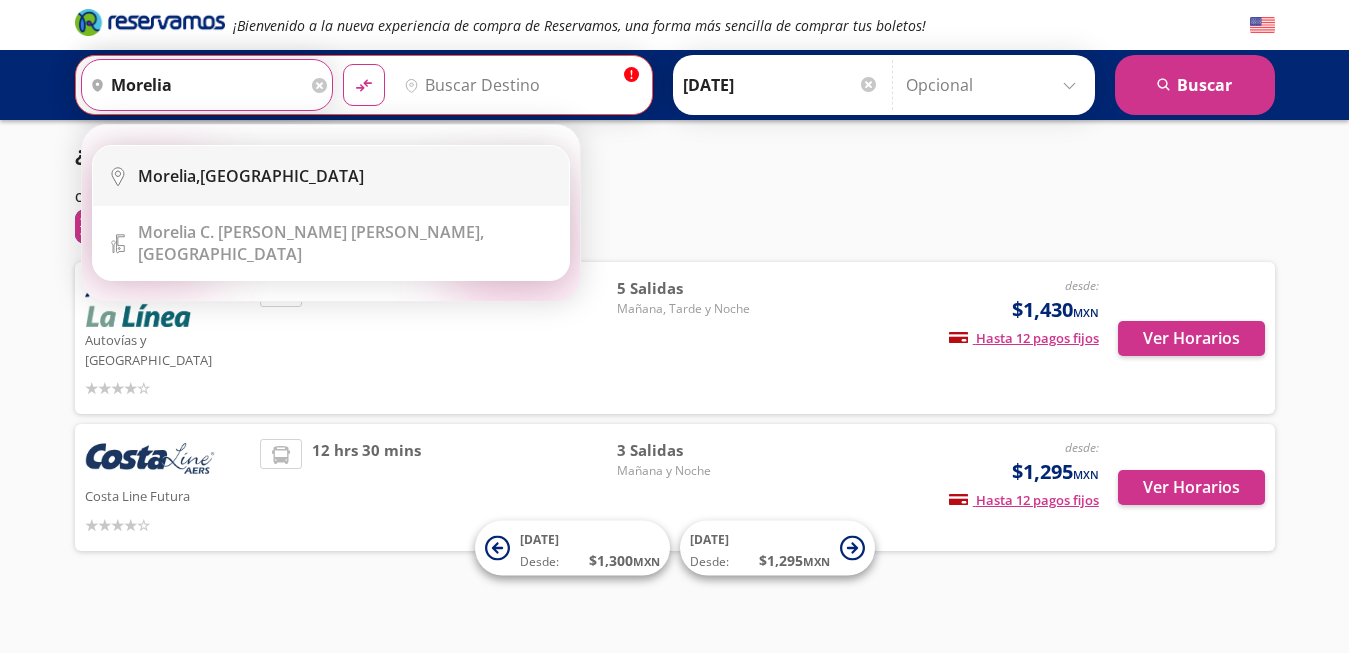 click on "[GEOGRAPHIC_DATA],  [GEOGRAPHIC_DATA]" at bounding box center [251, 176] 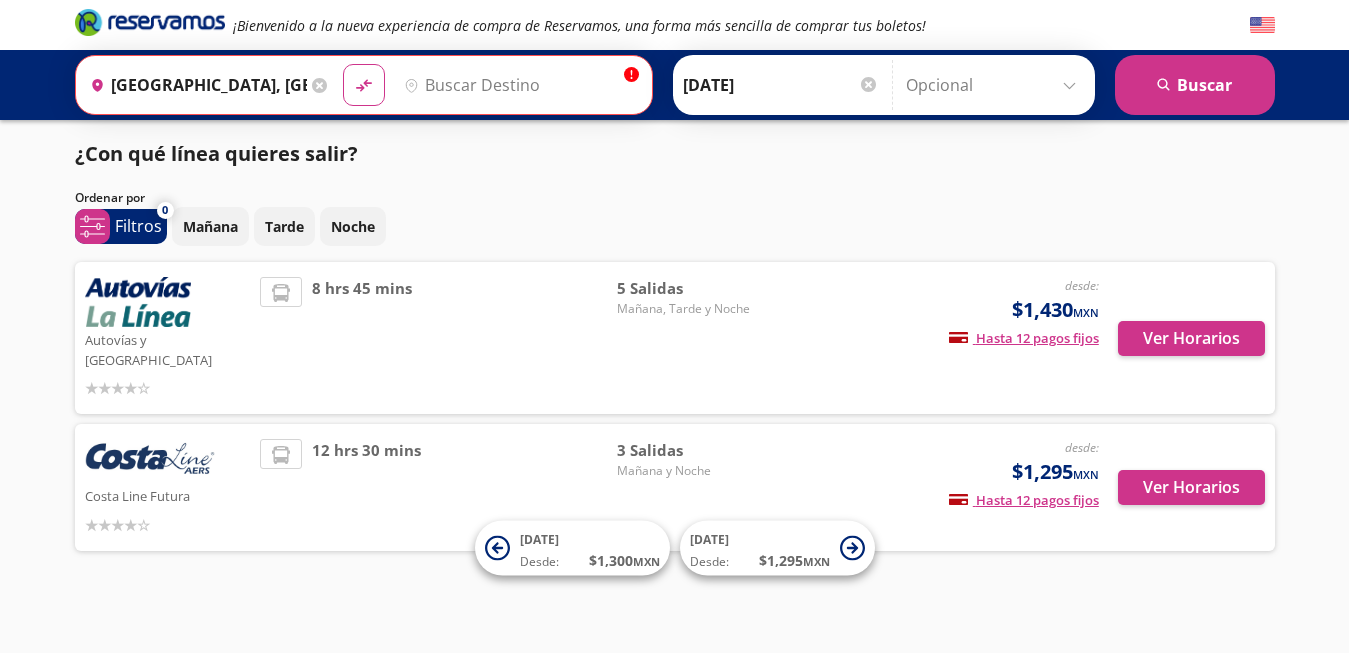 click on "Destino" at bounding box center [518, 85] 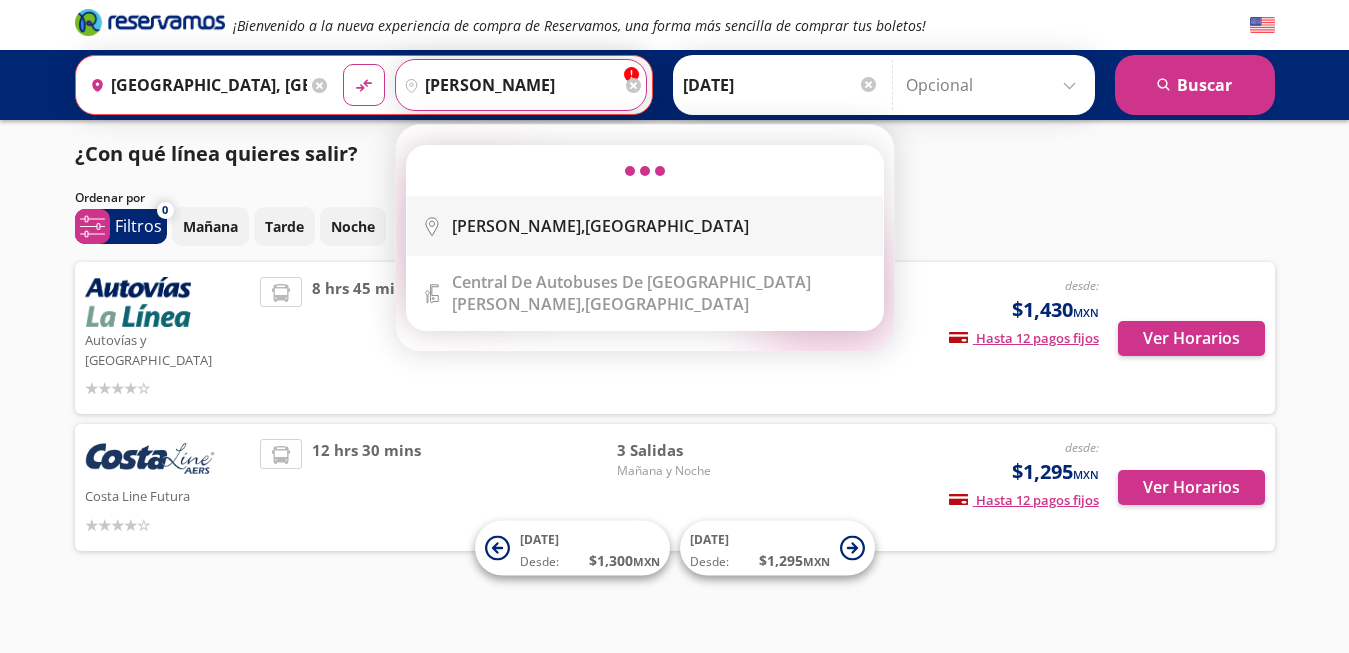 click on "[PERSON_NAME]," at bounding box center (518, 226) 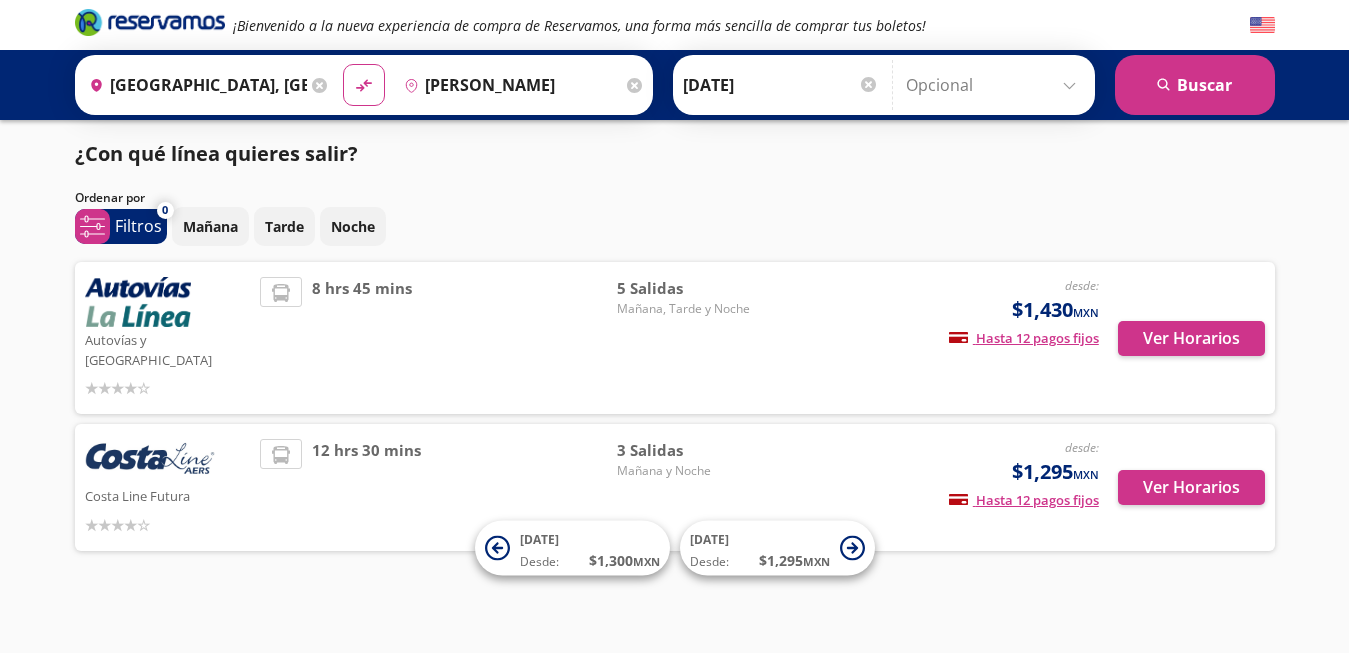type on "[PERSON_NAME], [GEOGRAPHIC_DATA]" 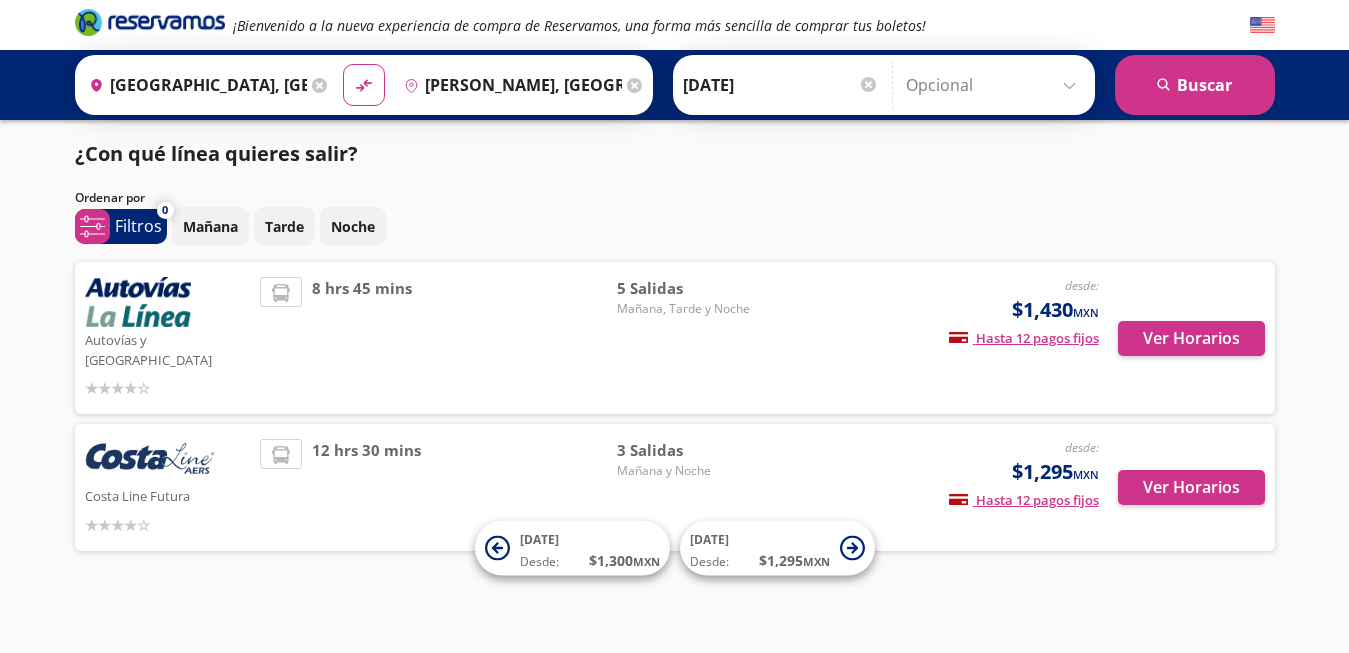 click on "[DATE]" at bounding box center (781, 85) 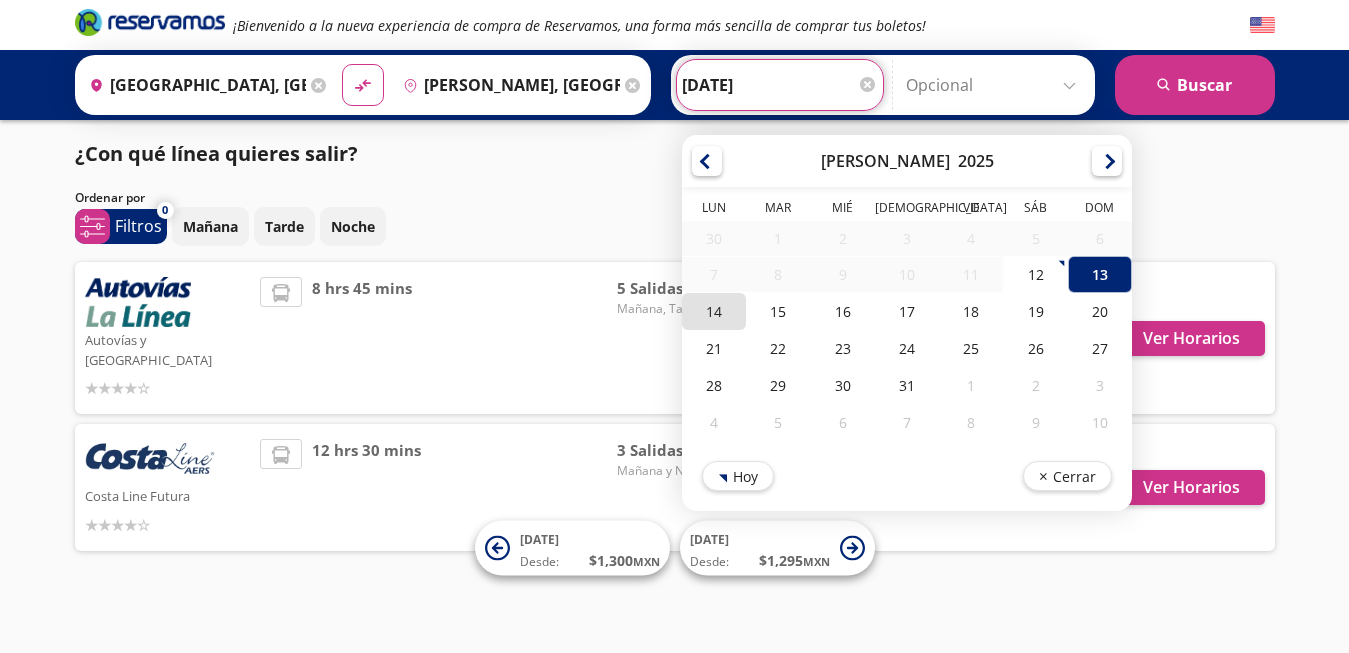 click on "14" at bounding box center (714, 311) 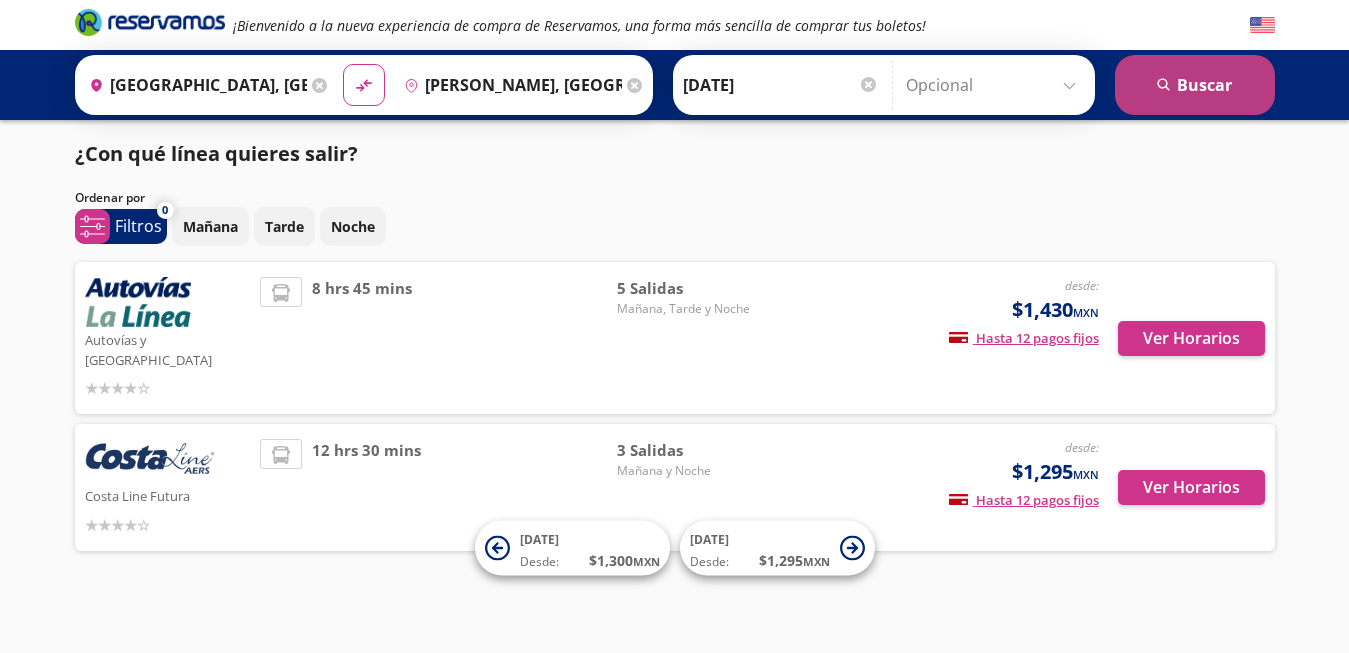 click 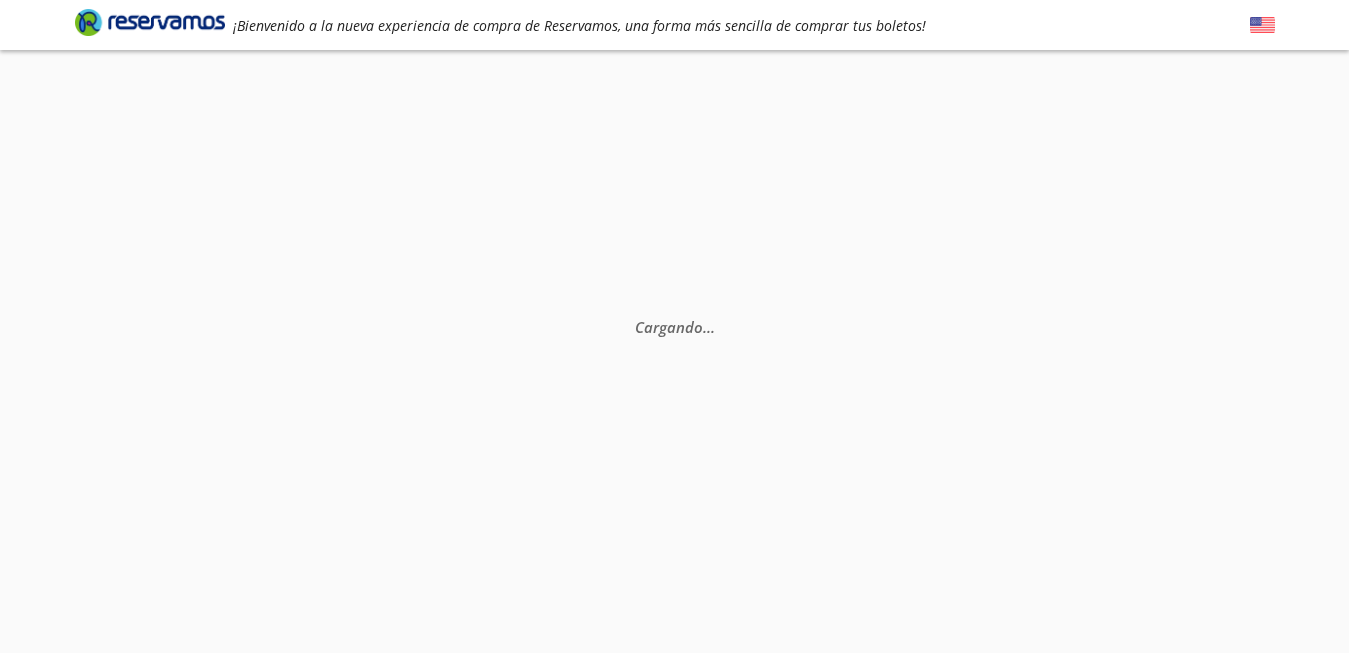 scroll, scrollTop: 0, scrollLeft: 0, axis: both 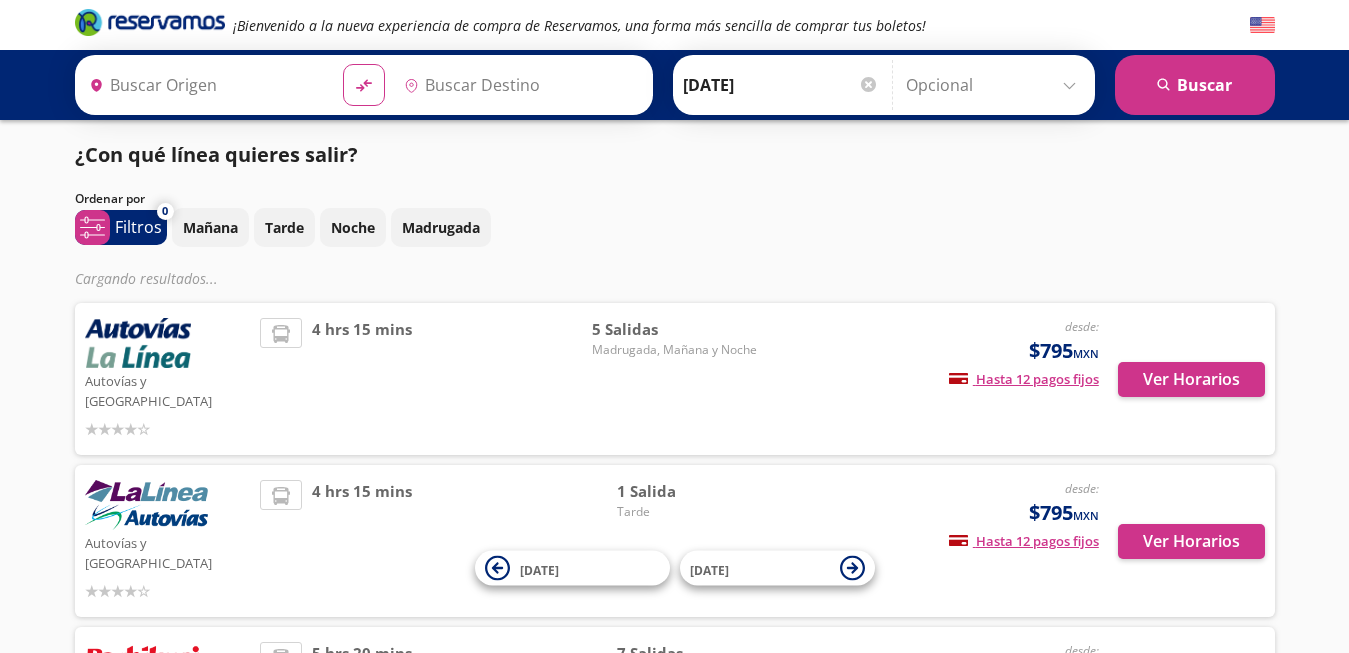 drag, startPoint x: 1166, startPoint y: 86, endPoint x: 866, endPoint y: 105, distance: 300.60107 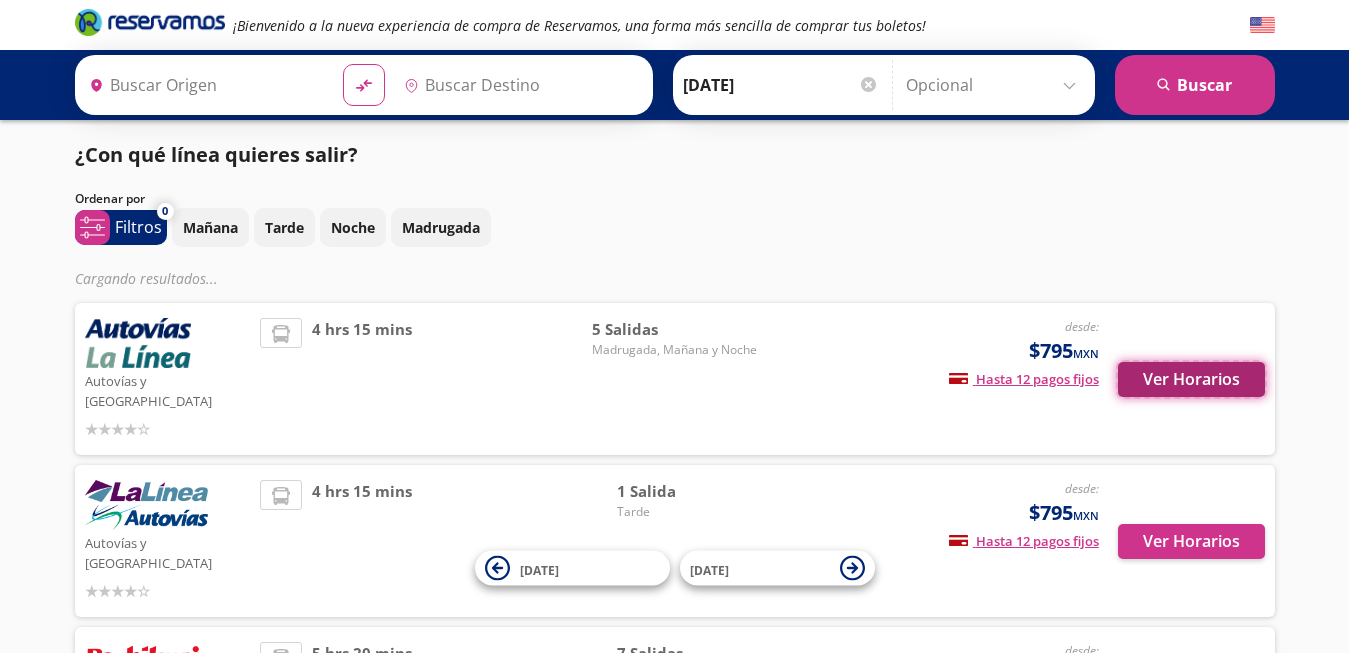 click on "Ver Horarios" at bounding box center [1191, 379] 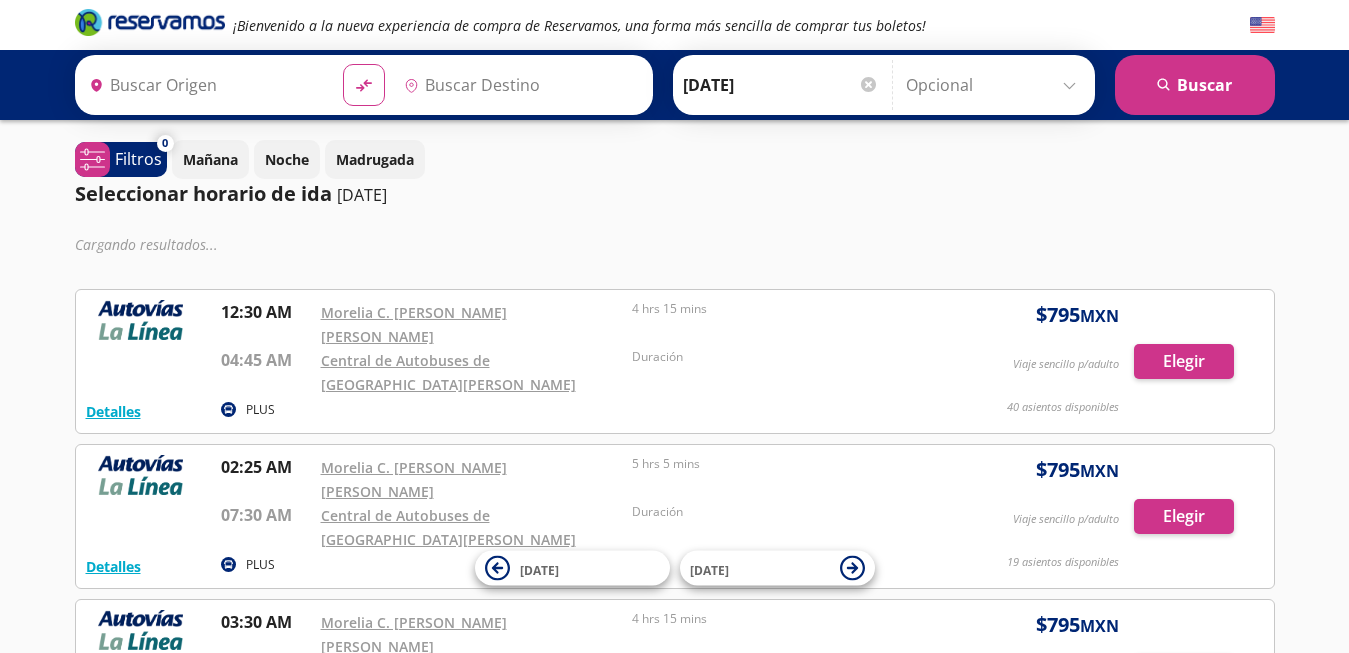 click on "Detalles PLUS 12:30 AM Morelia C. [PERSON_NAME] [PERSON_NAME] 04:45 AM Central de Autobuses de [GEOGRAPHIC_DATA][PERSON_NAME] 4 hrs 15 mins Duración $ 795  MXN Viaje sencillo p/adulto 40 asientos disponibles Elegir 40 asientos disponibles Detalles Elegir" at bounding box center [675, 361] 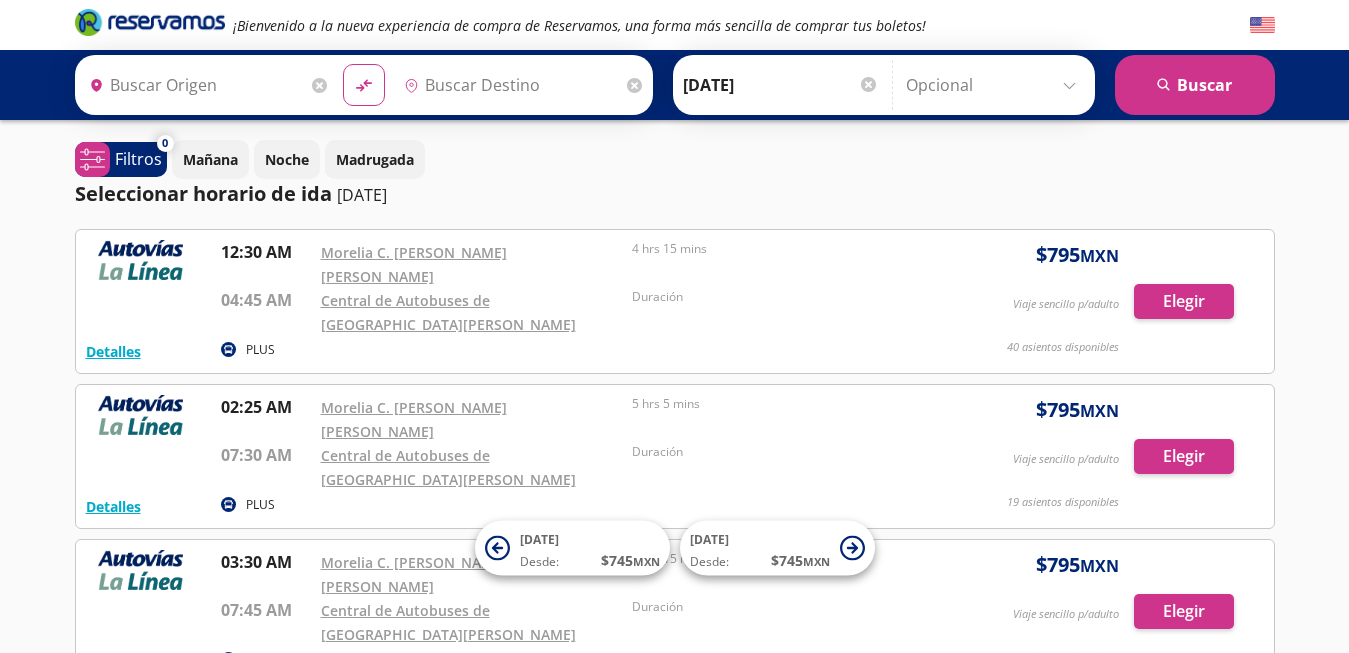 type on "[GEOGRAPHIC_DATA], [GEOGRAPHIC_DATA]" 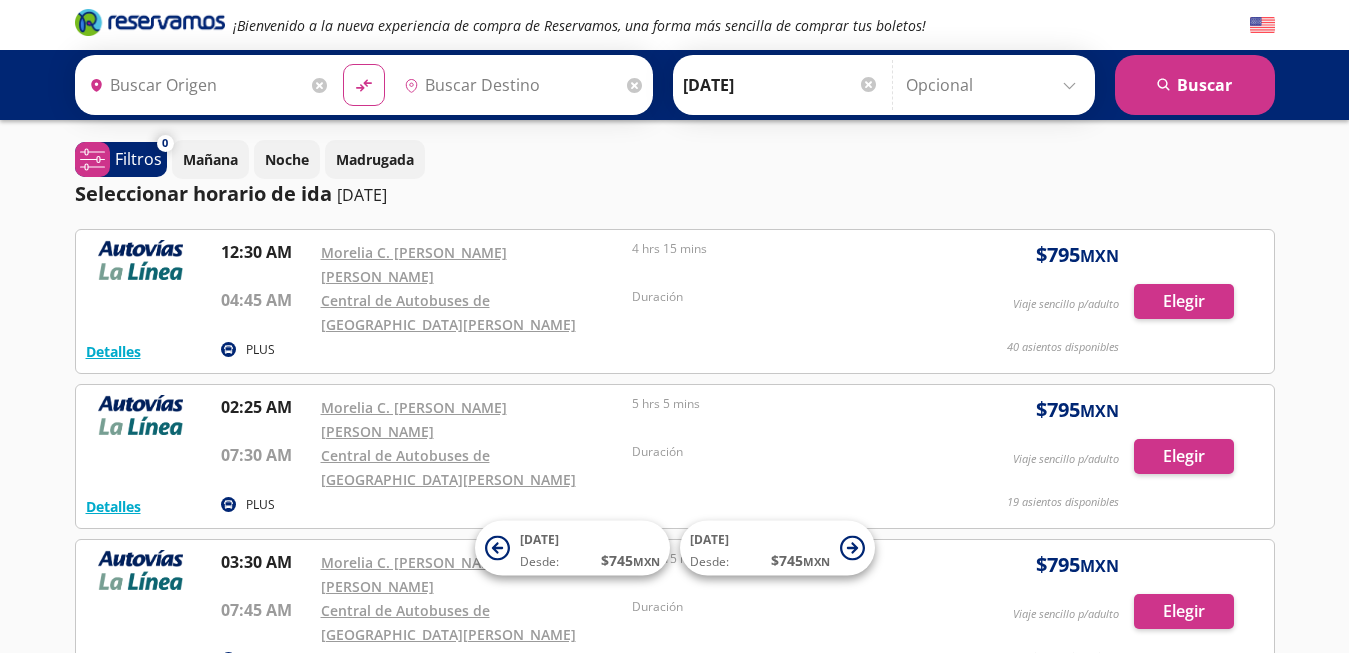 type on "[PERSON_NAME], [GEOGRAPHIC_DATA]" 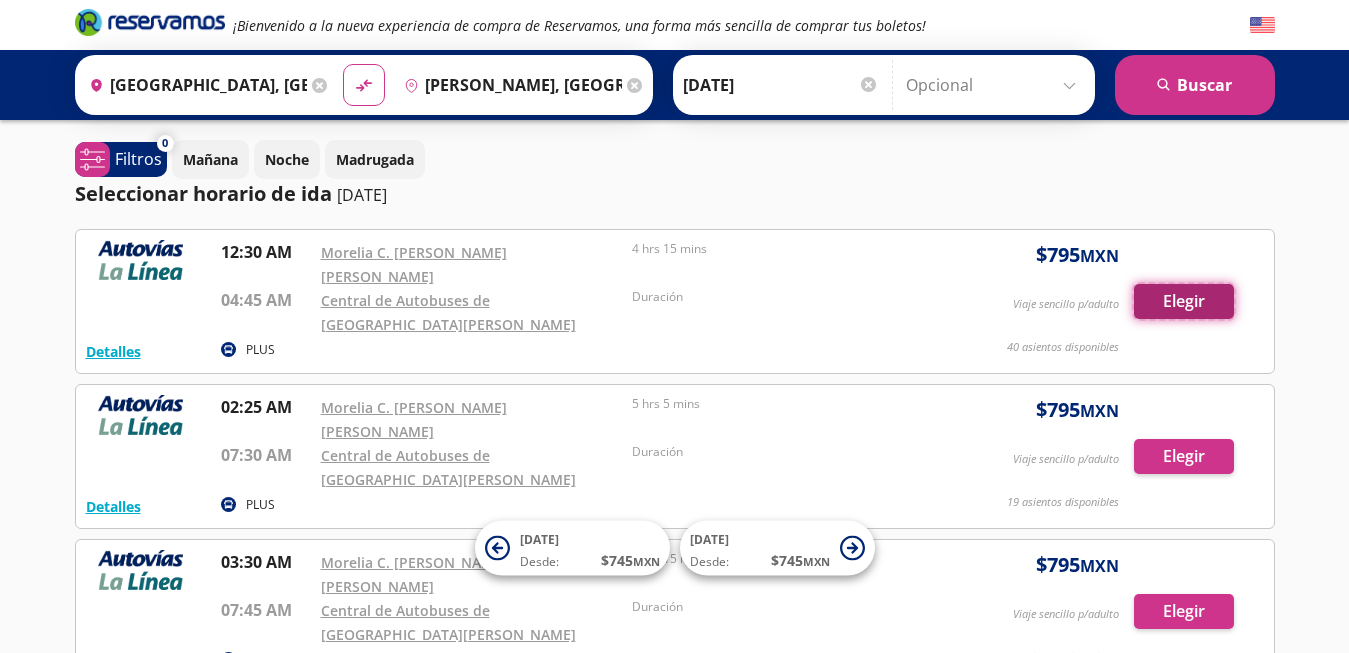click on "Elegir" at bounding box center (1184, 301) 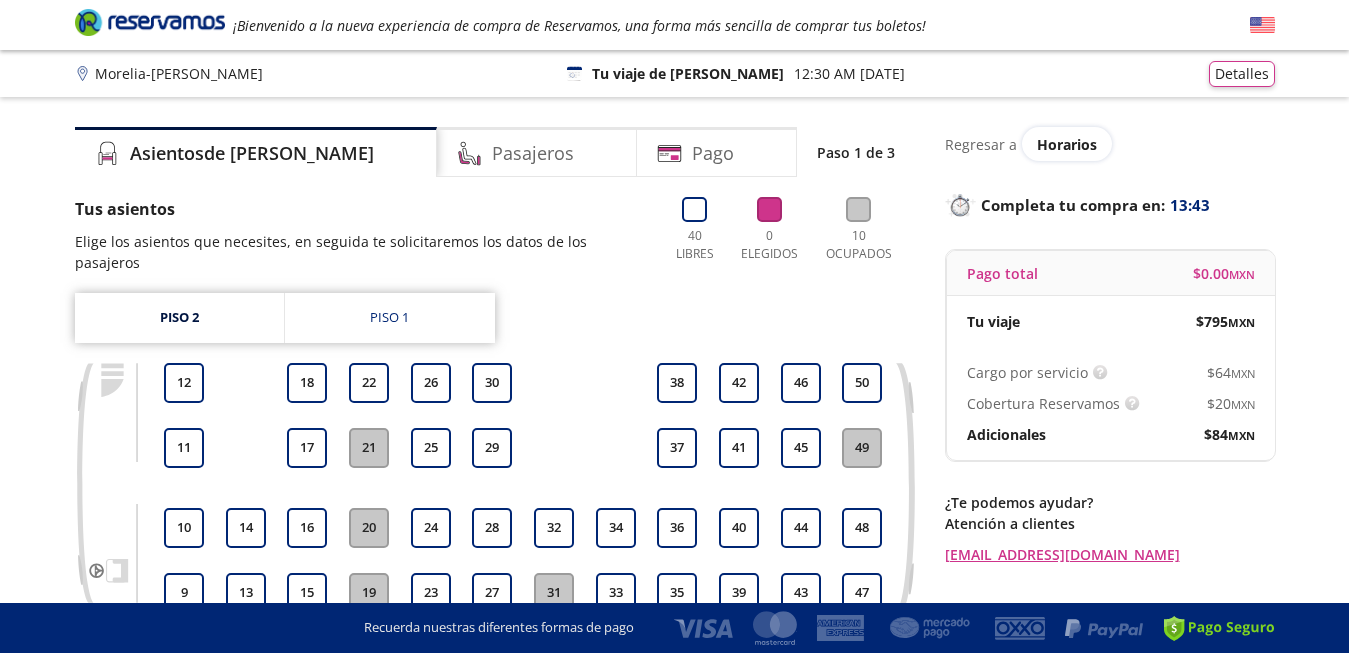scroll, scrollTop: 65, scrollLeft: 0, axis: vertical 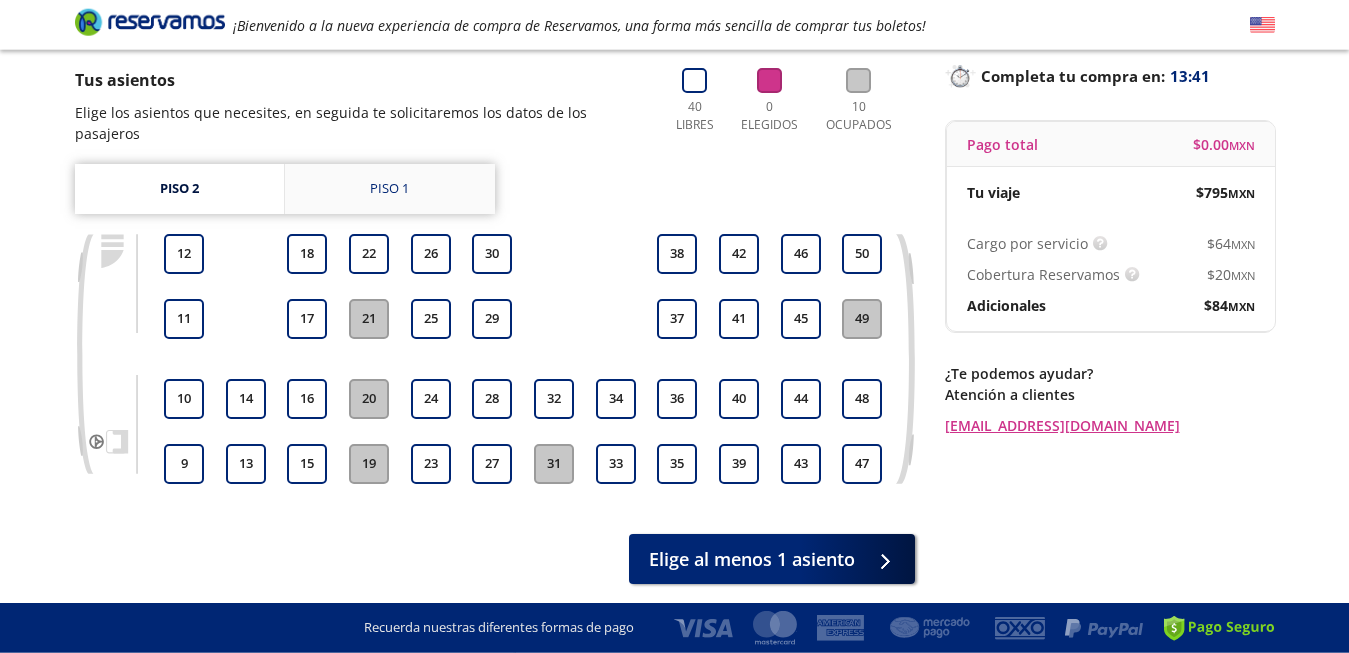 click on "Piso 1" at bounding box center [389, 189] 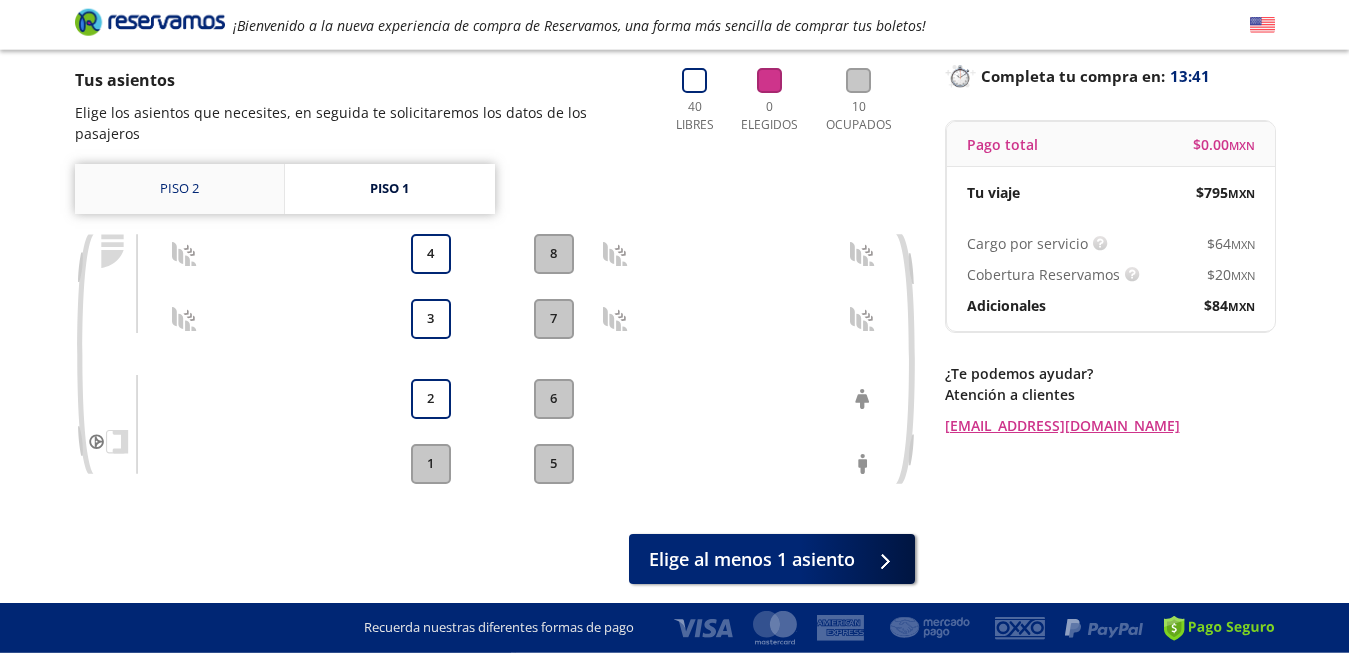 click on "Piso 2" at bounding box center (179, 189) 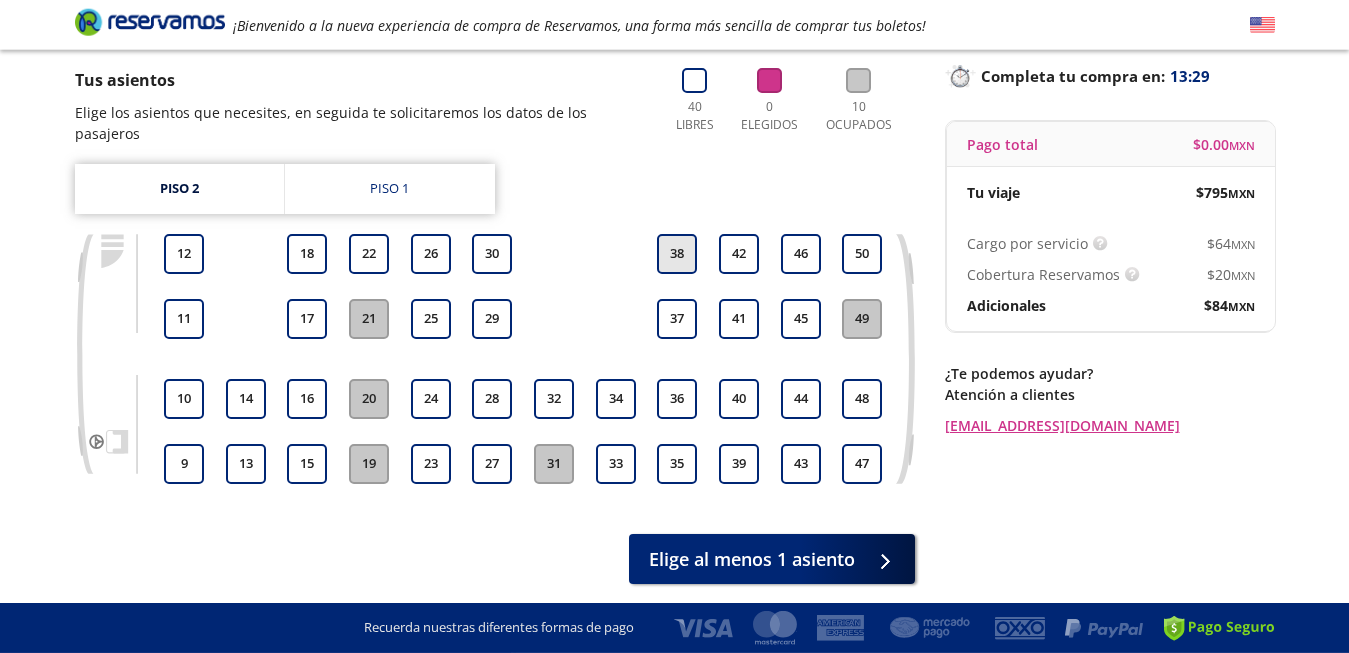 click on "38" at bounding box center (677, 254) 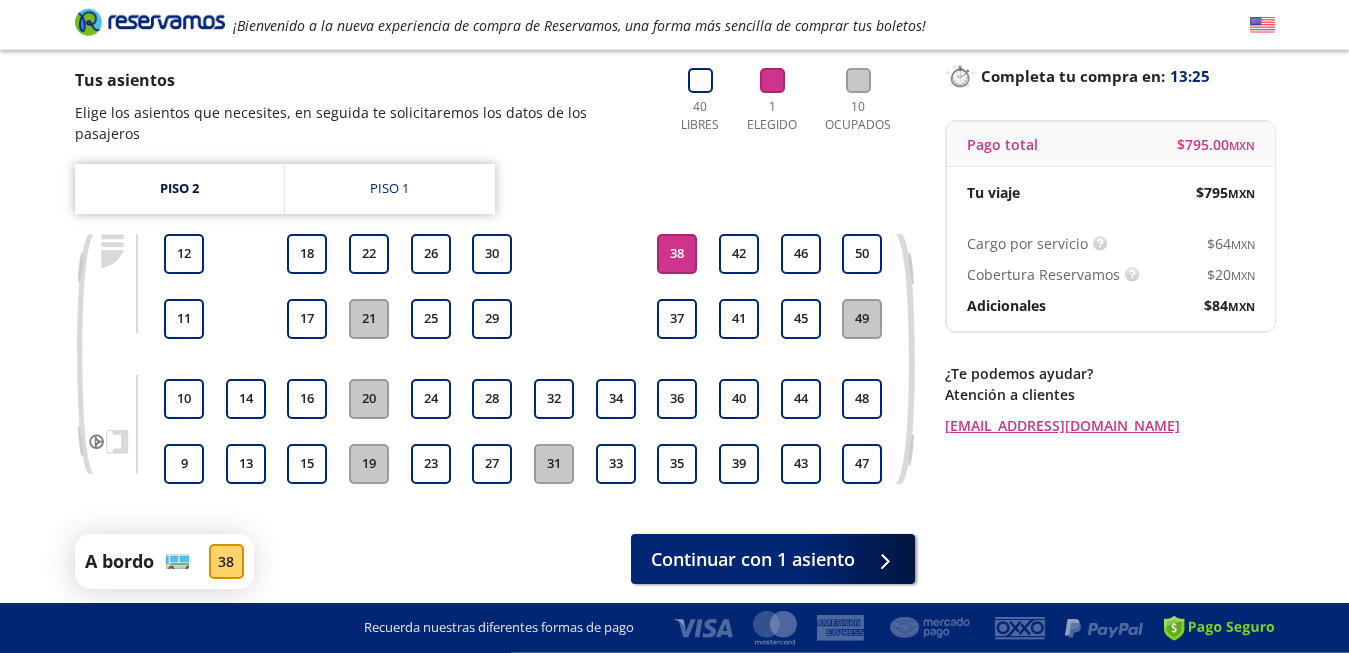 scroll, scrollTop: 185, scrollLeft: 0, axis: vertical 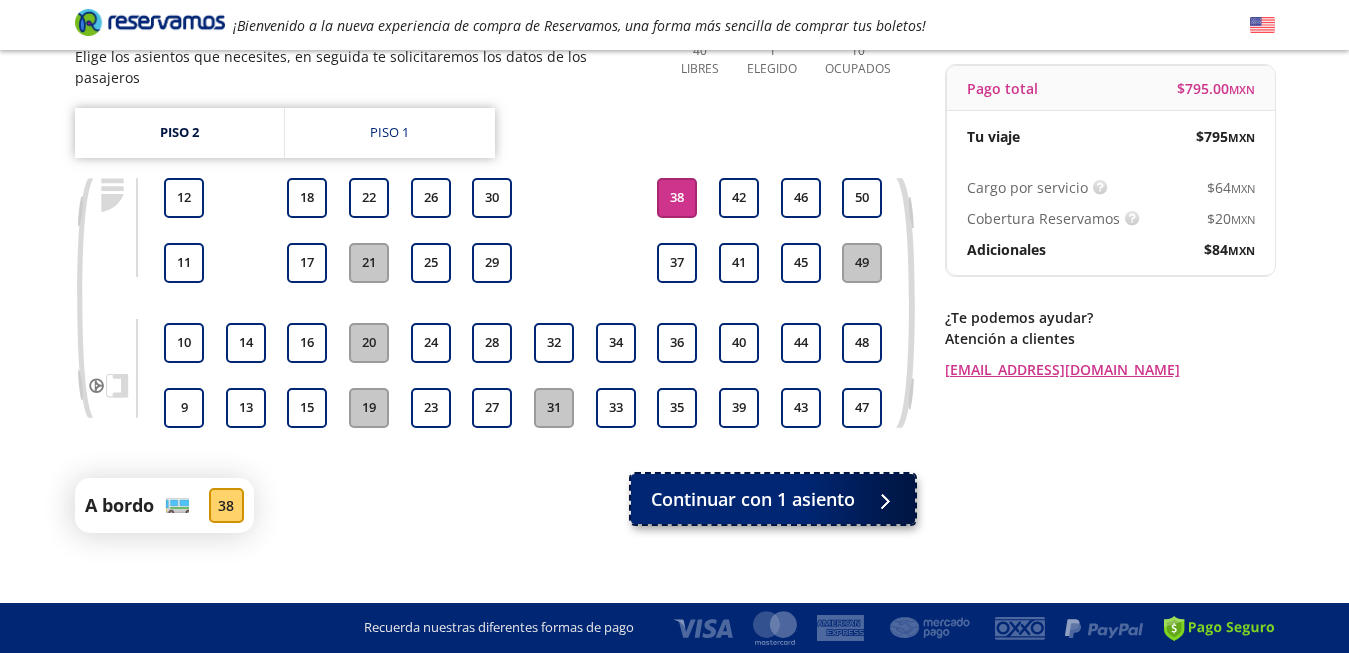 click on "Continuar con 1 asiento" at bounding box center [753, 499] 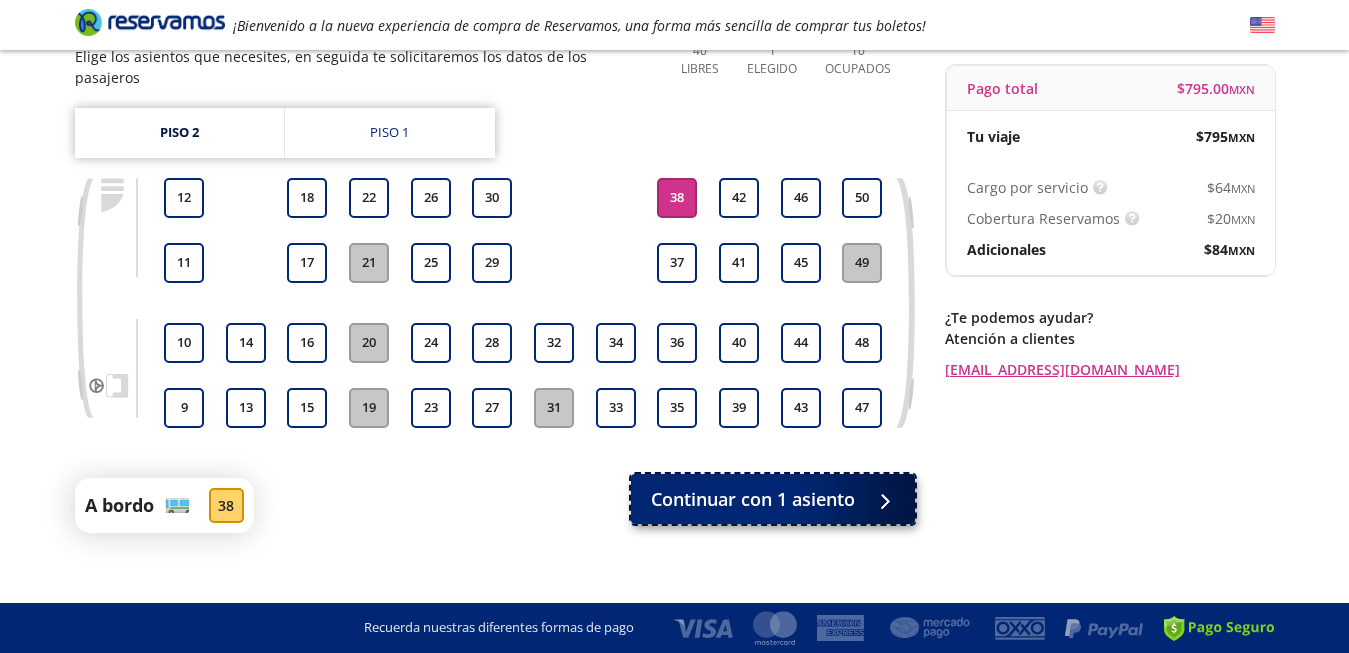 scroll, scrollTop: 0, scrollLeft: 0, axis: both 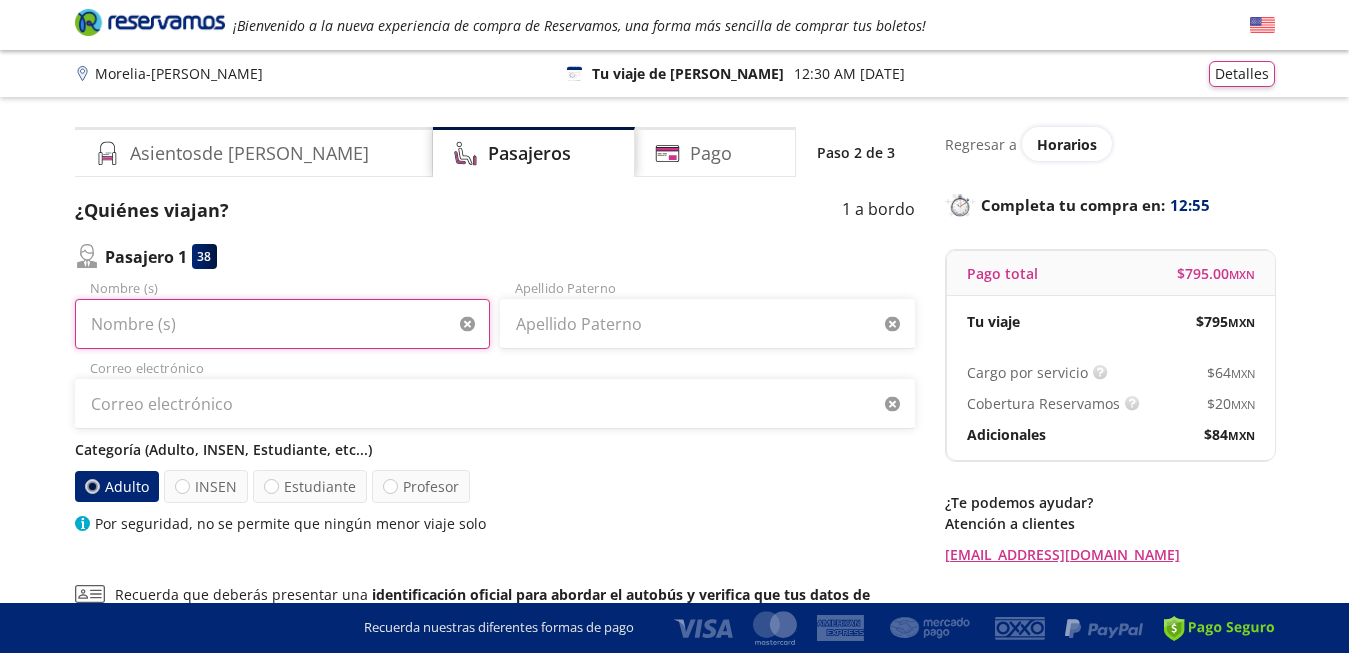 click on "Nombre (s)" at bounding box center (282, 324) 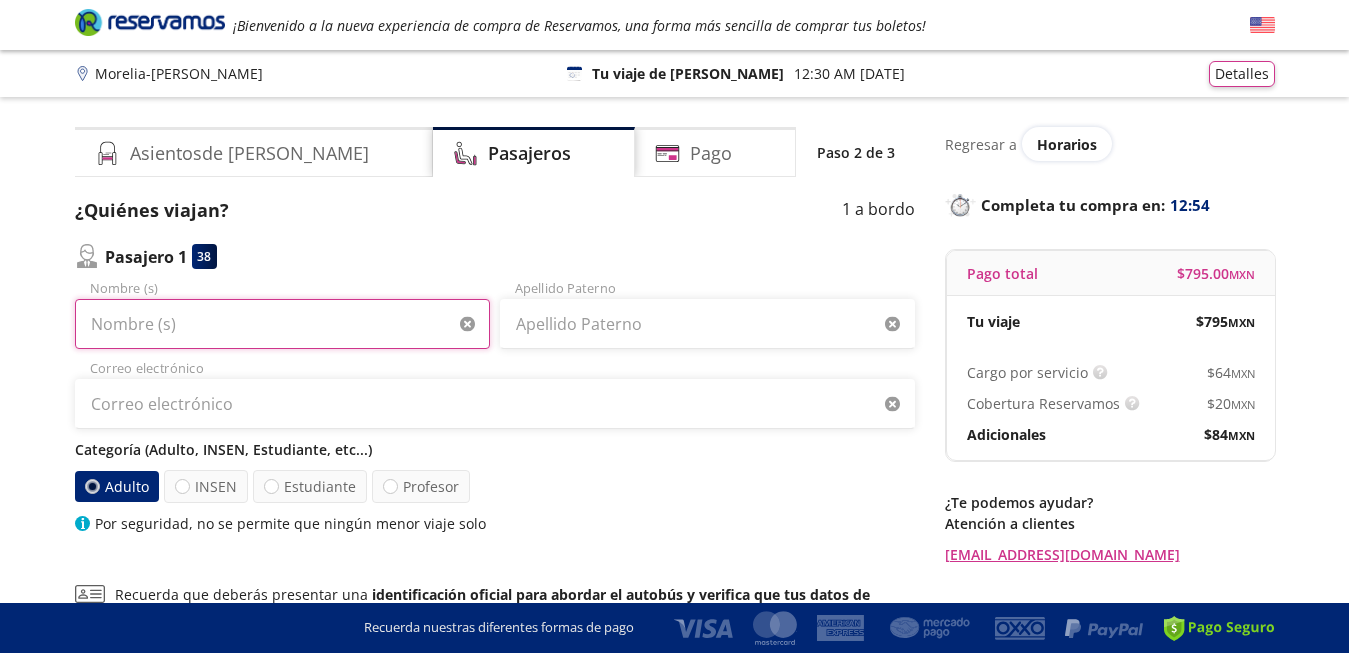 click on "Nombre (s)" at bounding box center (282, 324) 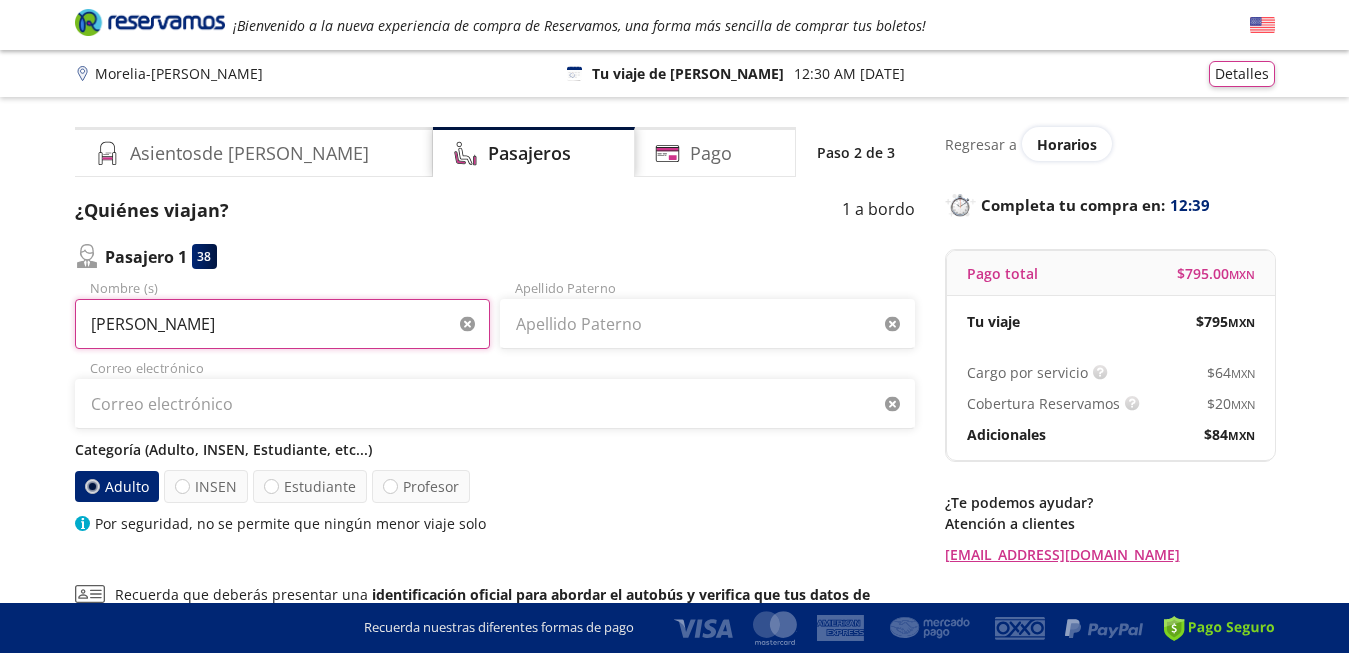type on "J" 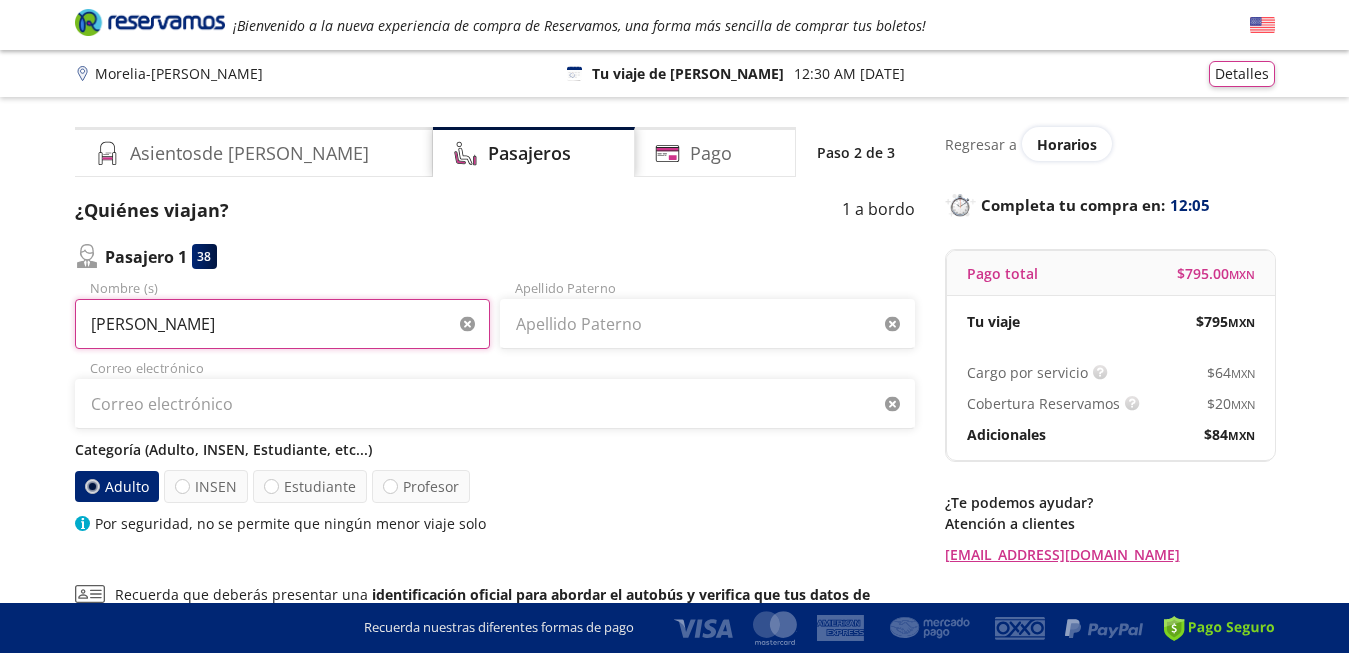 type on "[PERSON_NAME]" 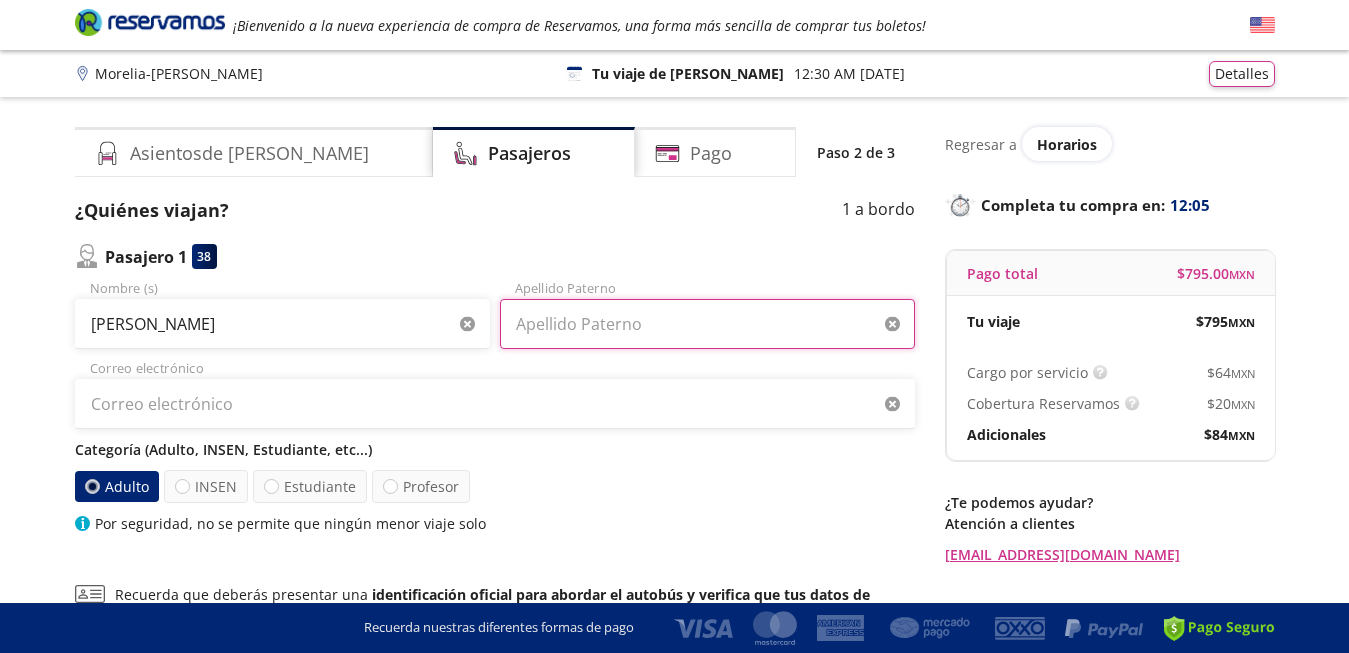 click on "Apellido Paterno" at bounding box center (707, 324) 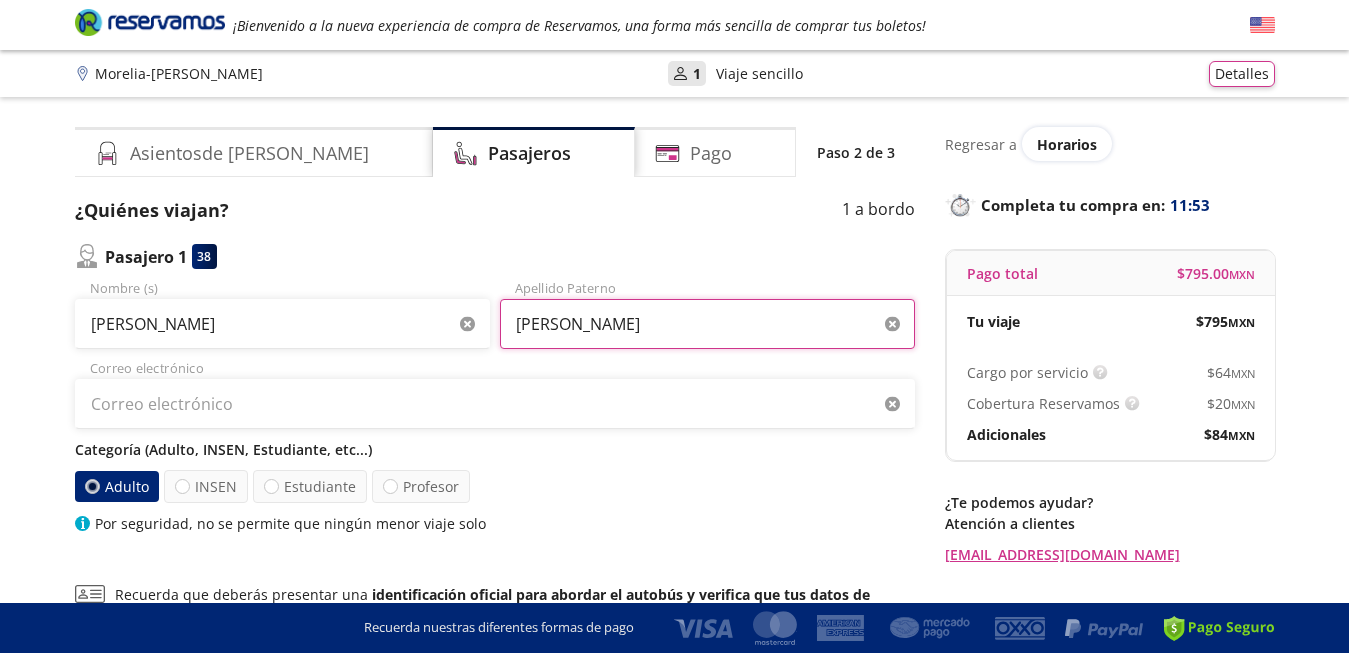 type on "[PERSON_NAME]" 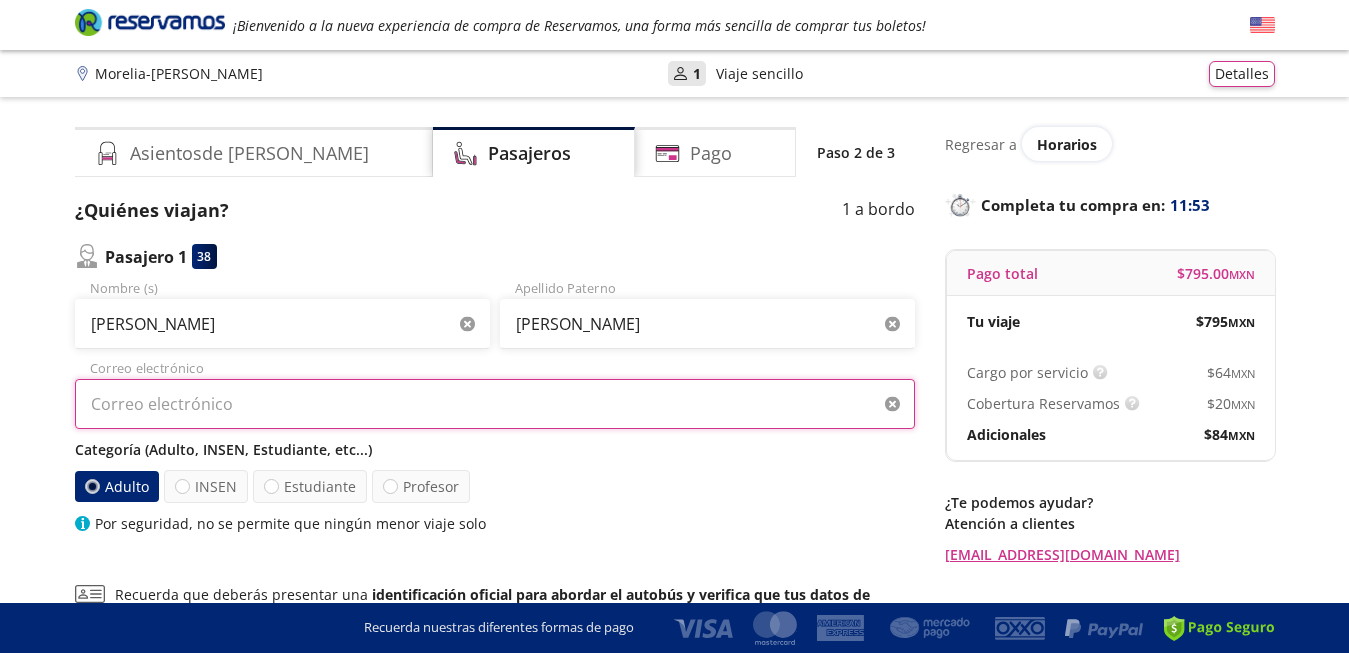 click on "Correo electrónico" at bounding box center [495, 404] 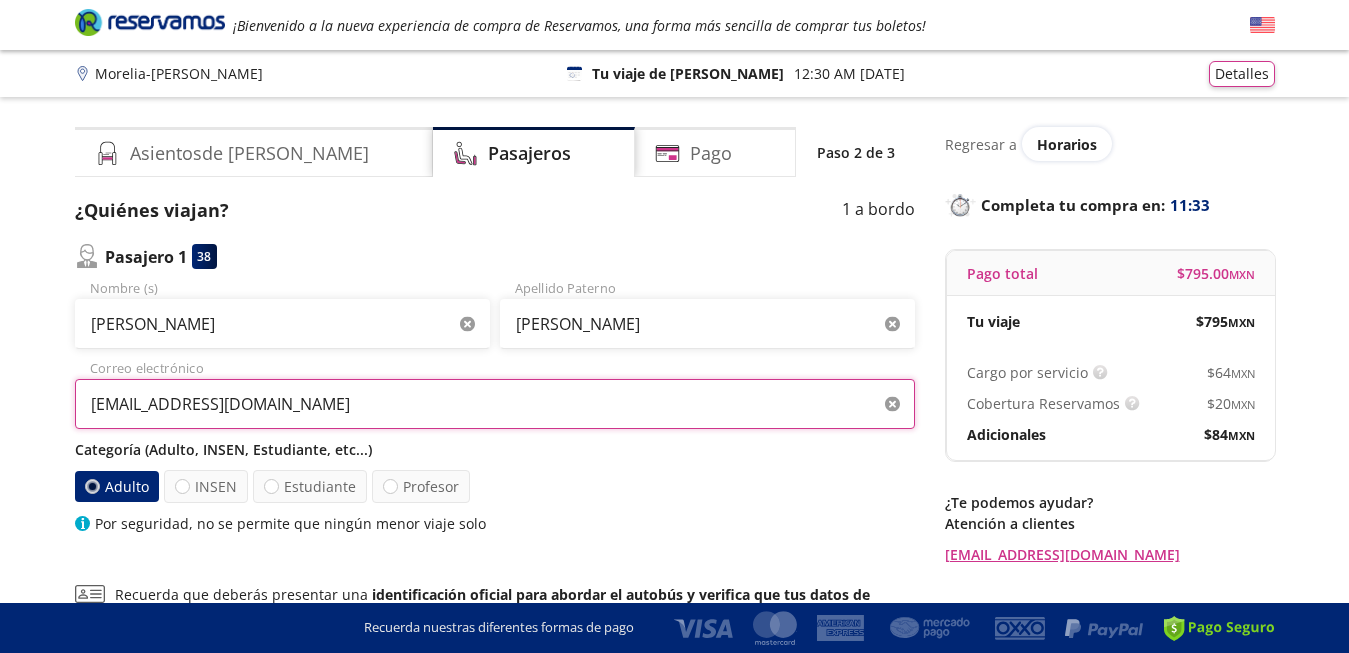 type on "[EMAIL_ADDRESS][DOMAIN_NAME]" 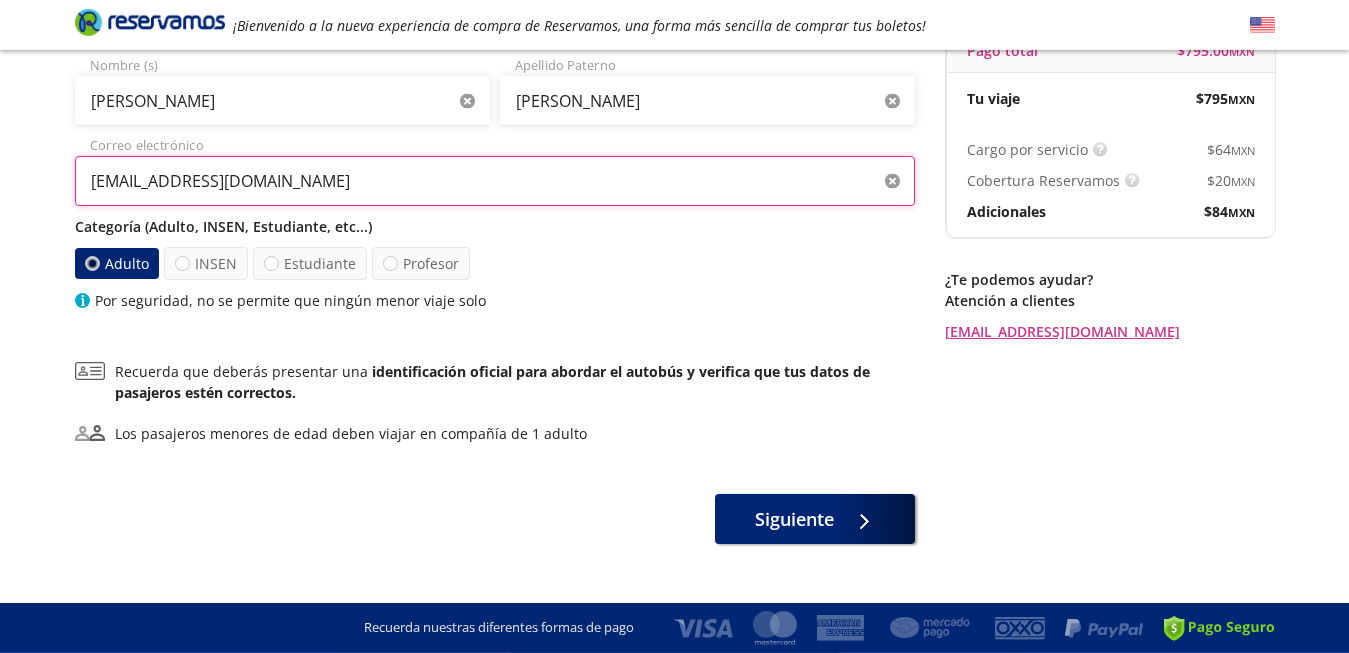 scroll, scrollTop: 255, scrollLeft: 0, axis: vertical 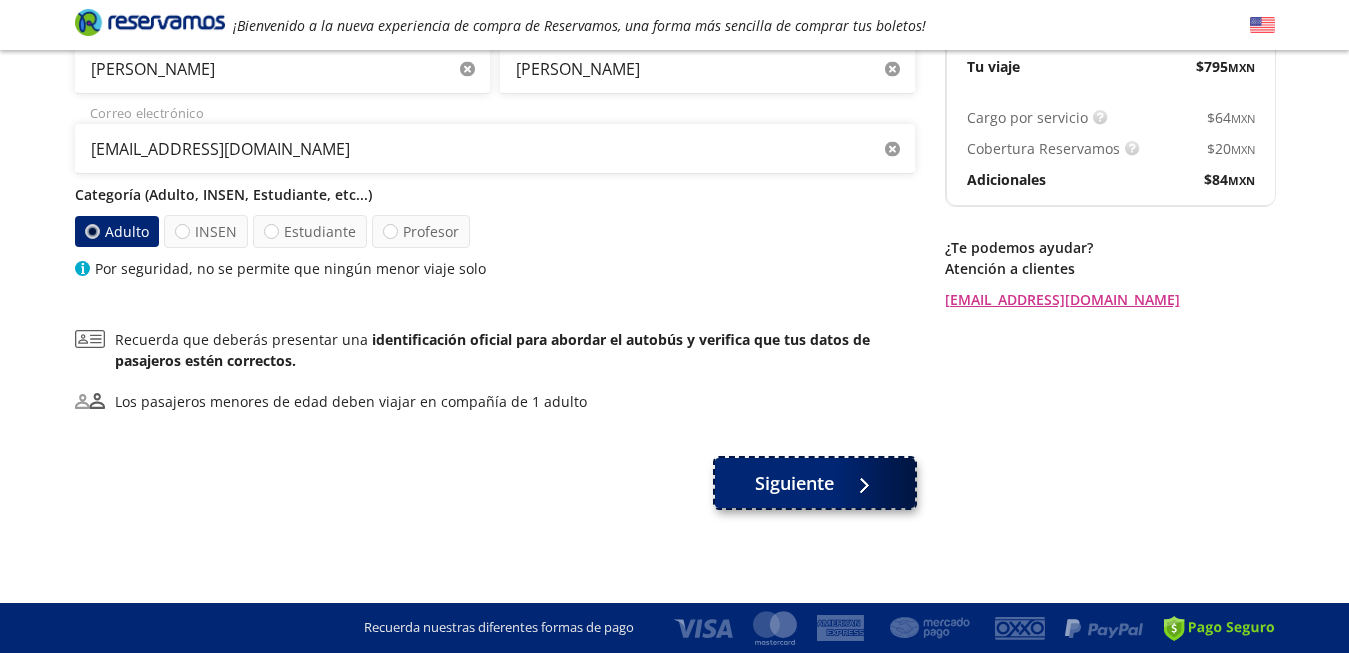 click on "Siguiente" at bounding box center [794, 483] 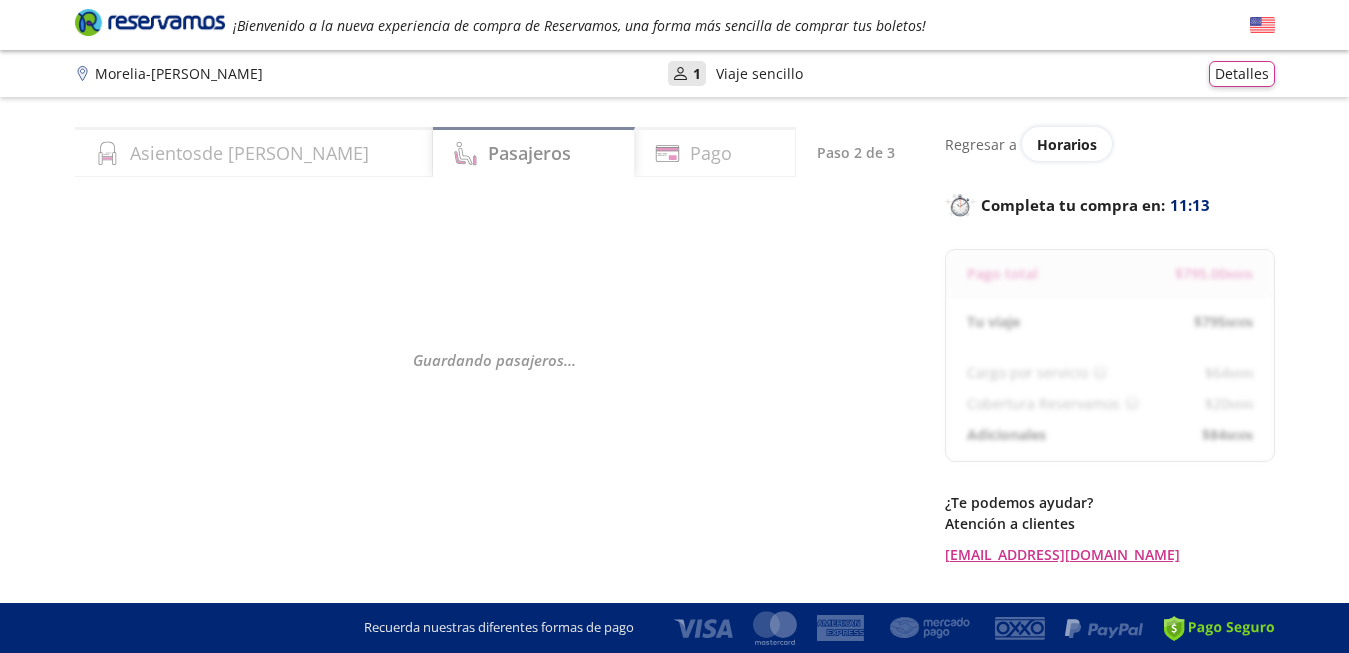 select on "MX" 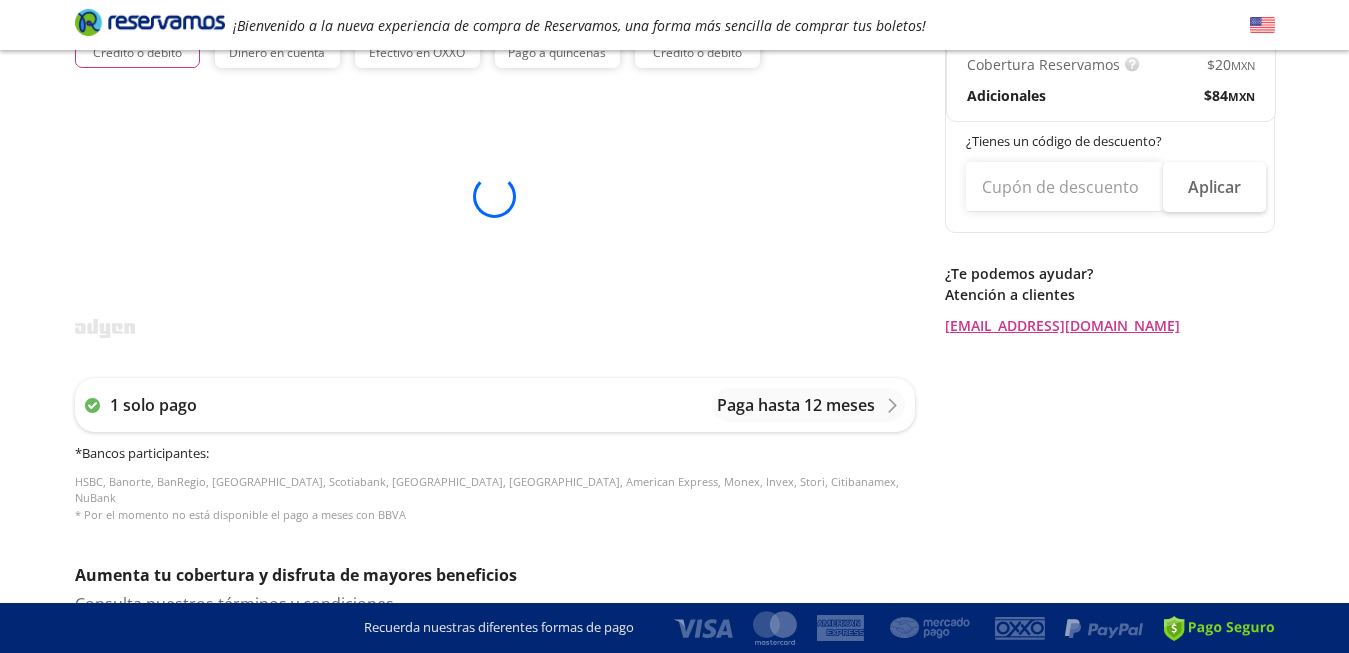 scroll, scrollTop: 0, scrollLeft: 0, axis: both 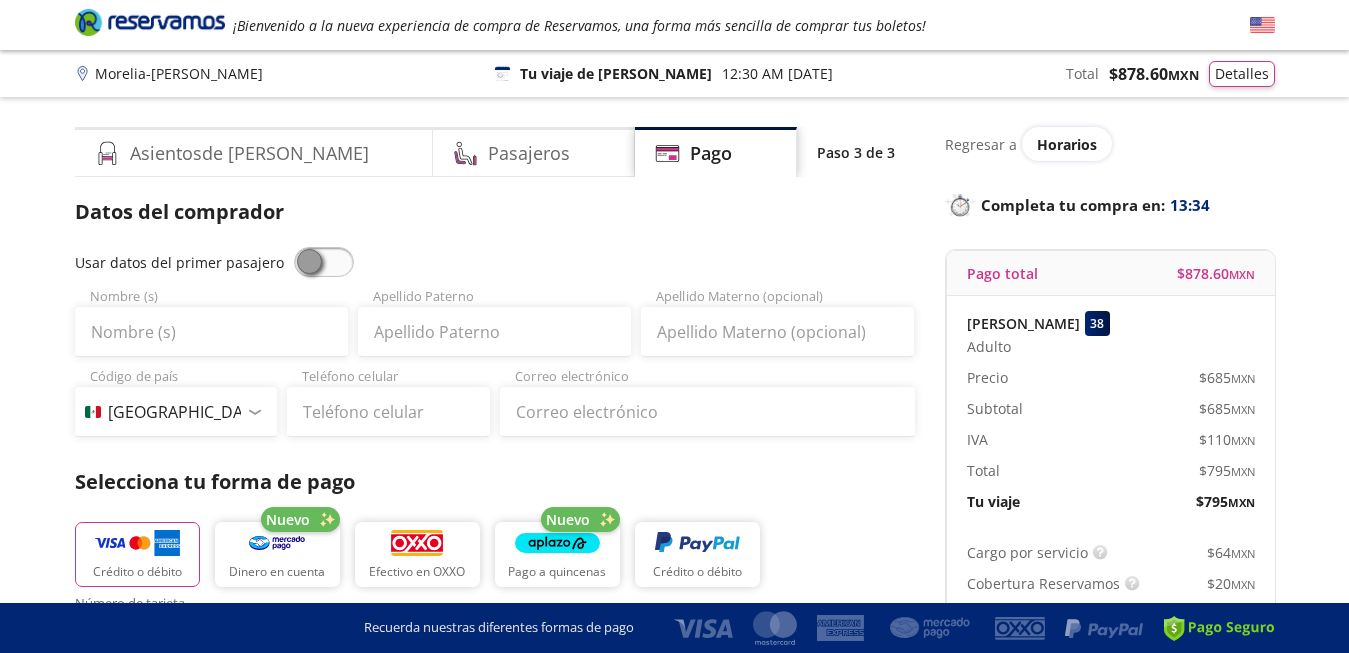 click at bounding box center (324, 262) 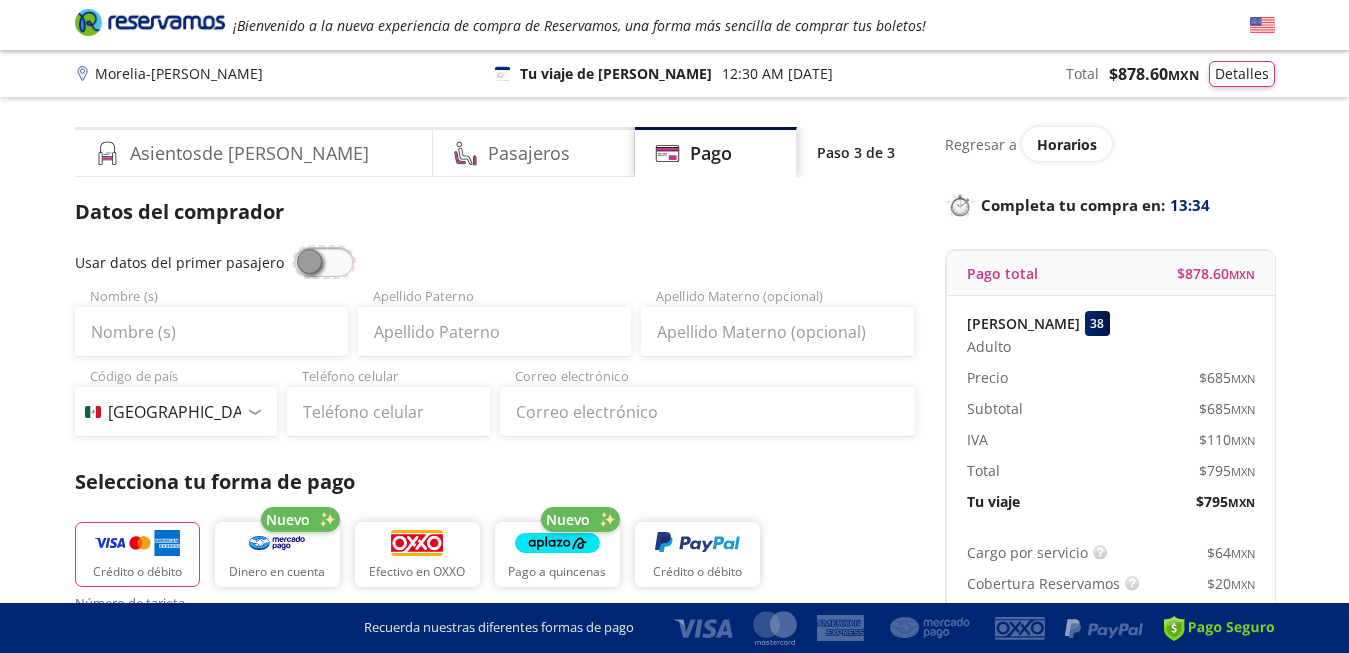 click at bounding box center [294, 247] 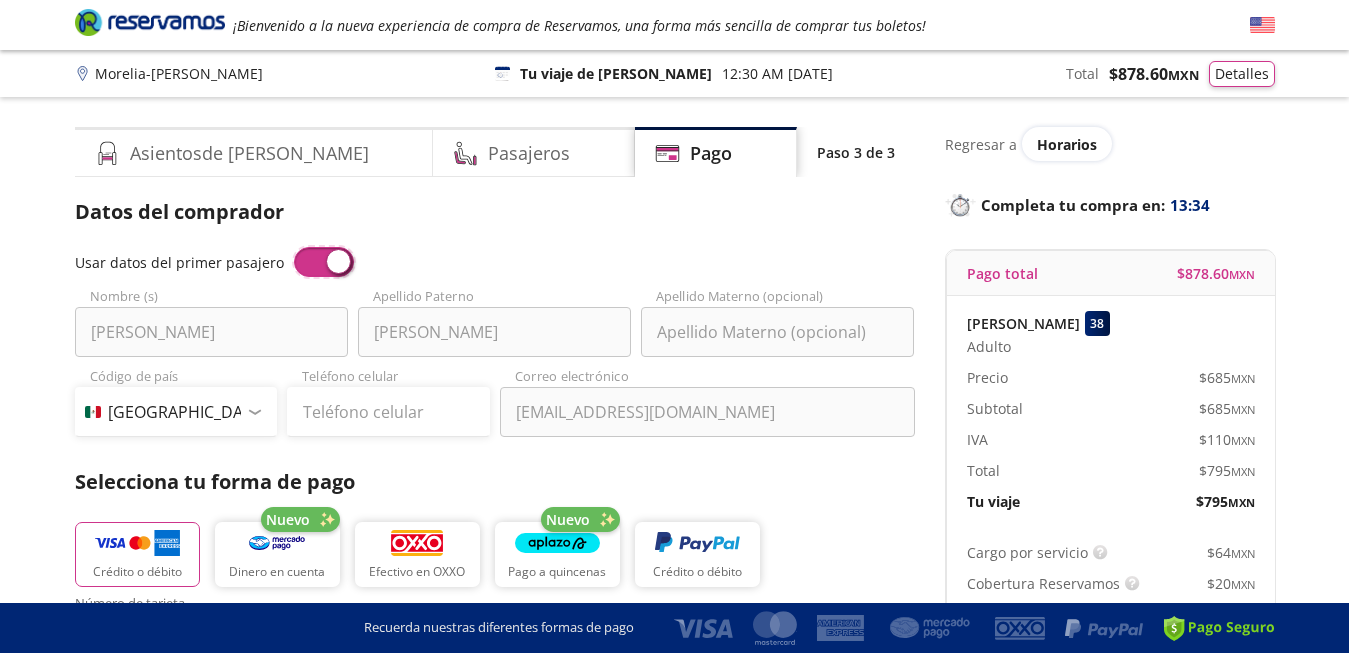 type on "[PERSON_NAME]" 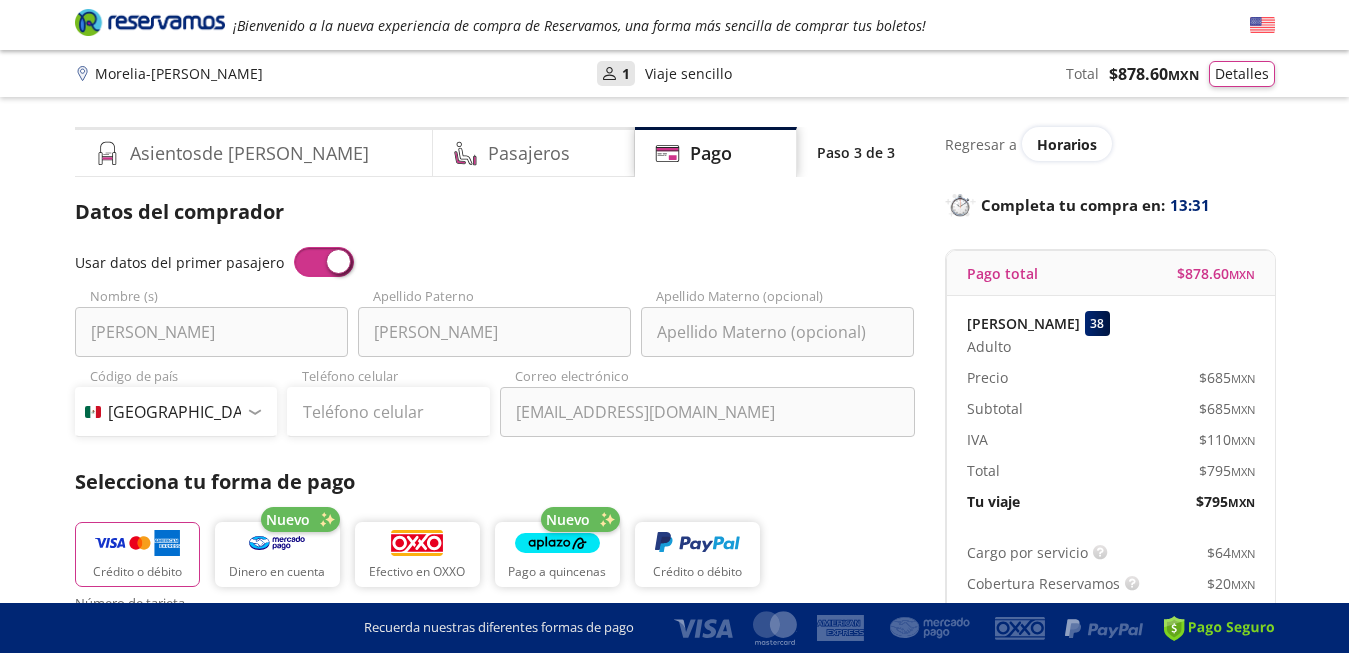 click at bounding box center (324, 262) 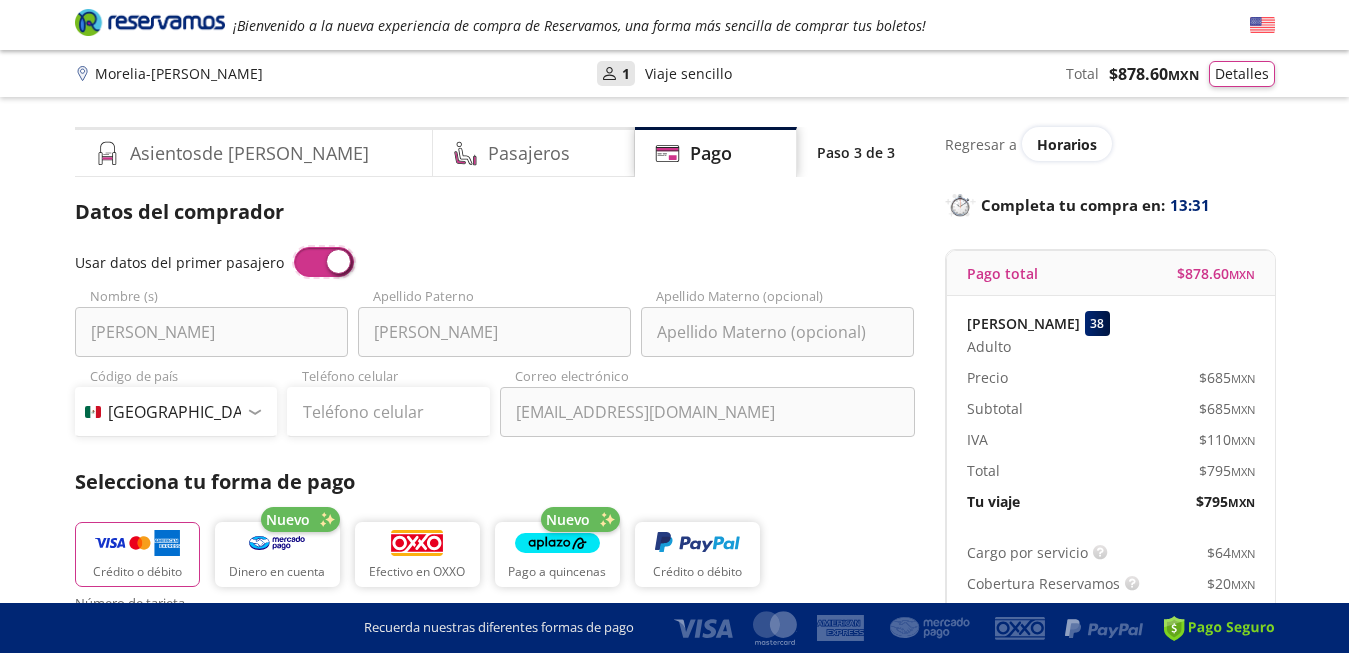 click at bounding box center [294, 247] 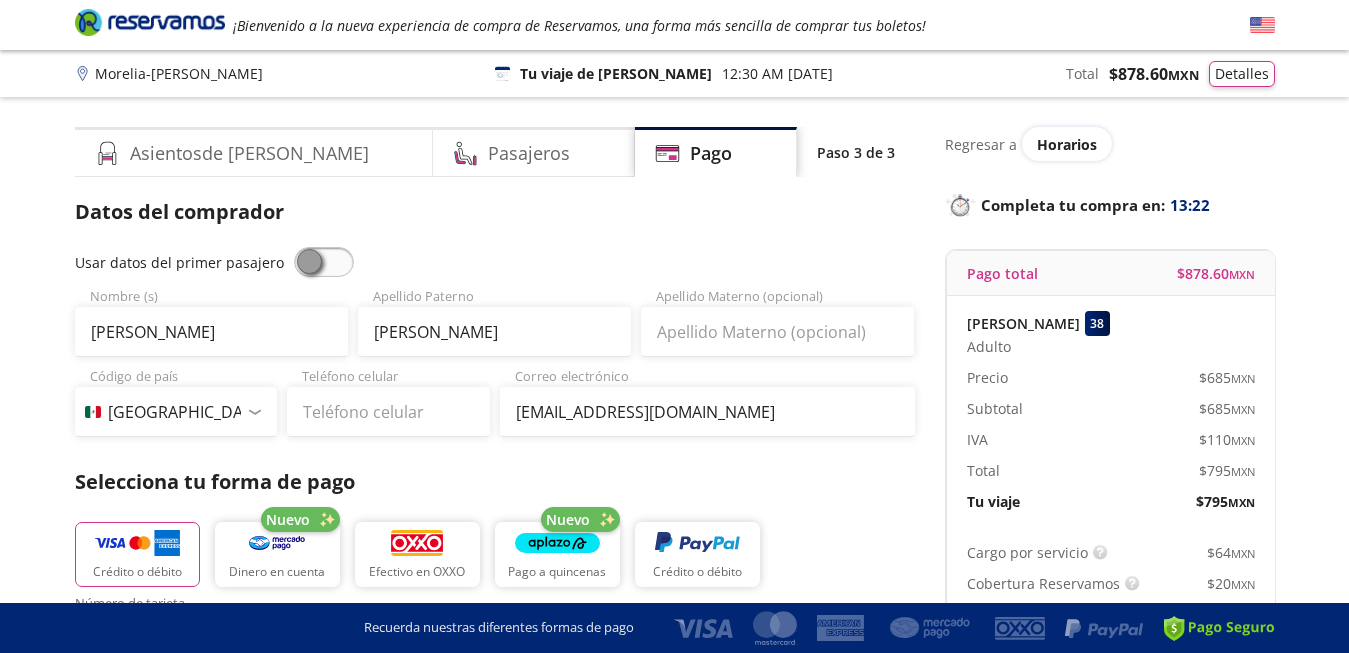 click at bounding box center (324, 262) 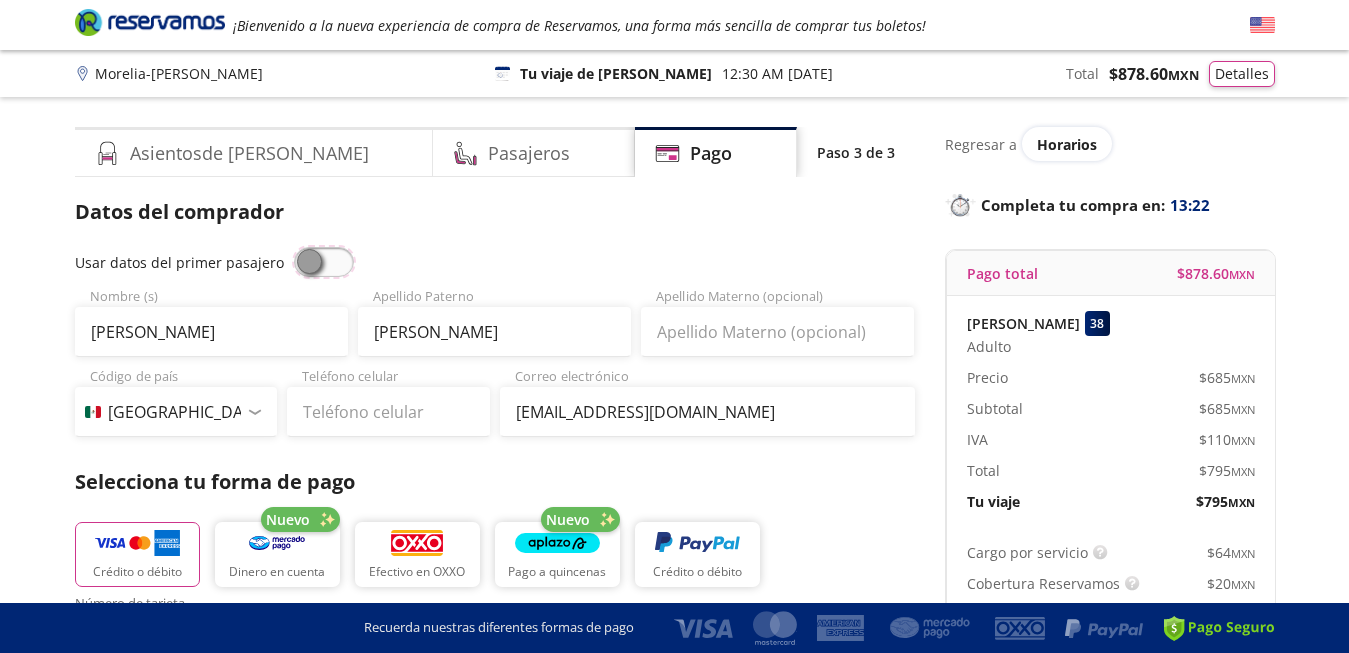 click at bounding box center [294, 247] 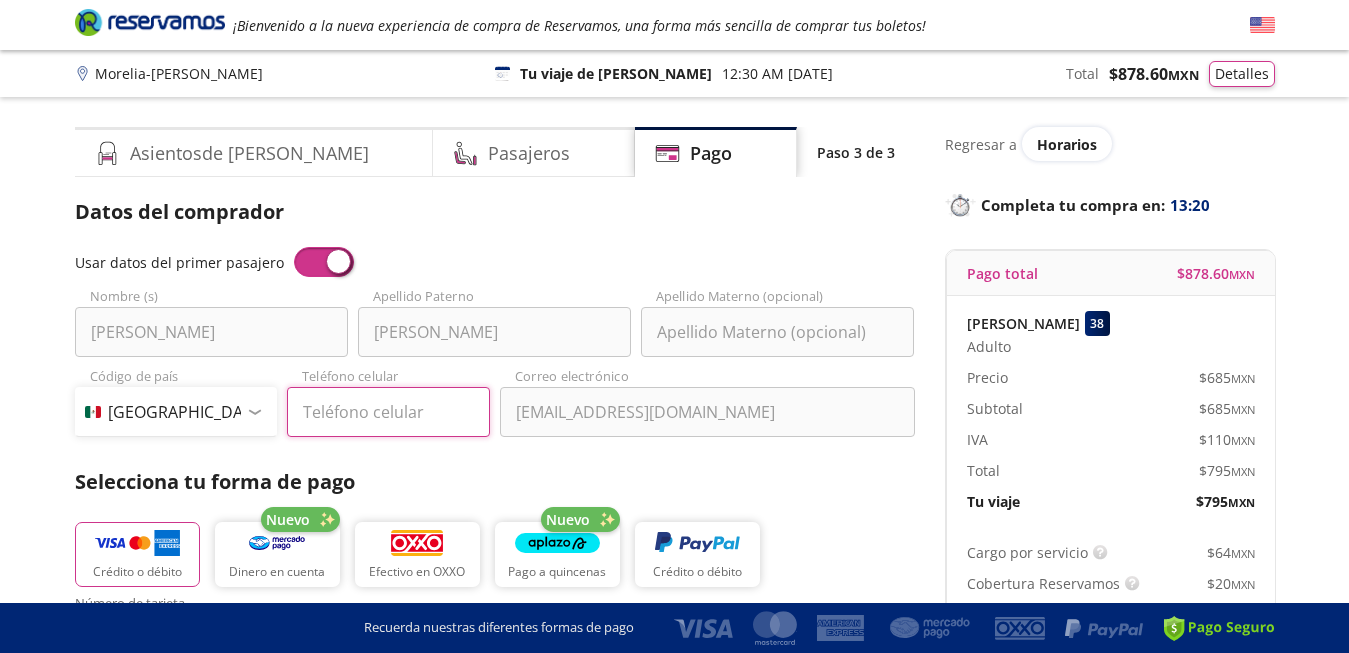 click on "Teléfono celular" at bounding box center [388, 412] 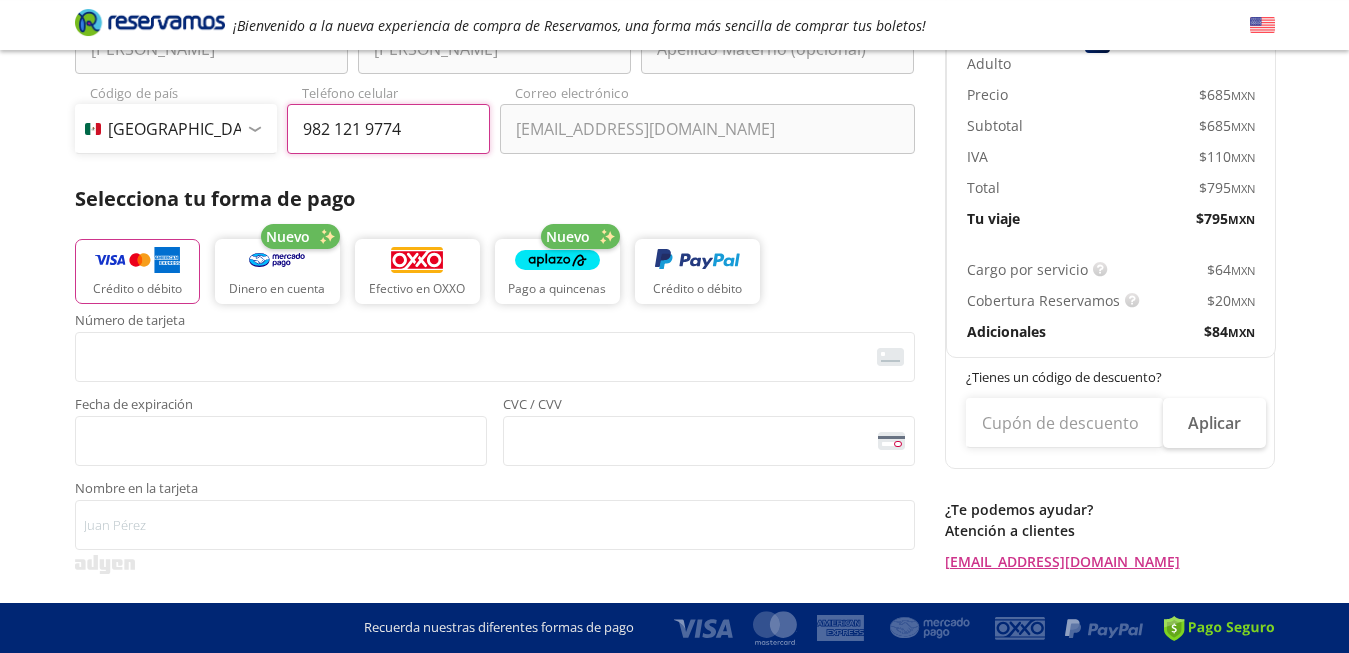 scroll, scrollTop: 336, scrollLeft: 0, axis: vertical 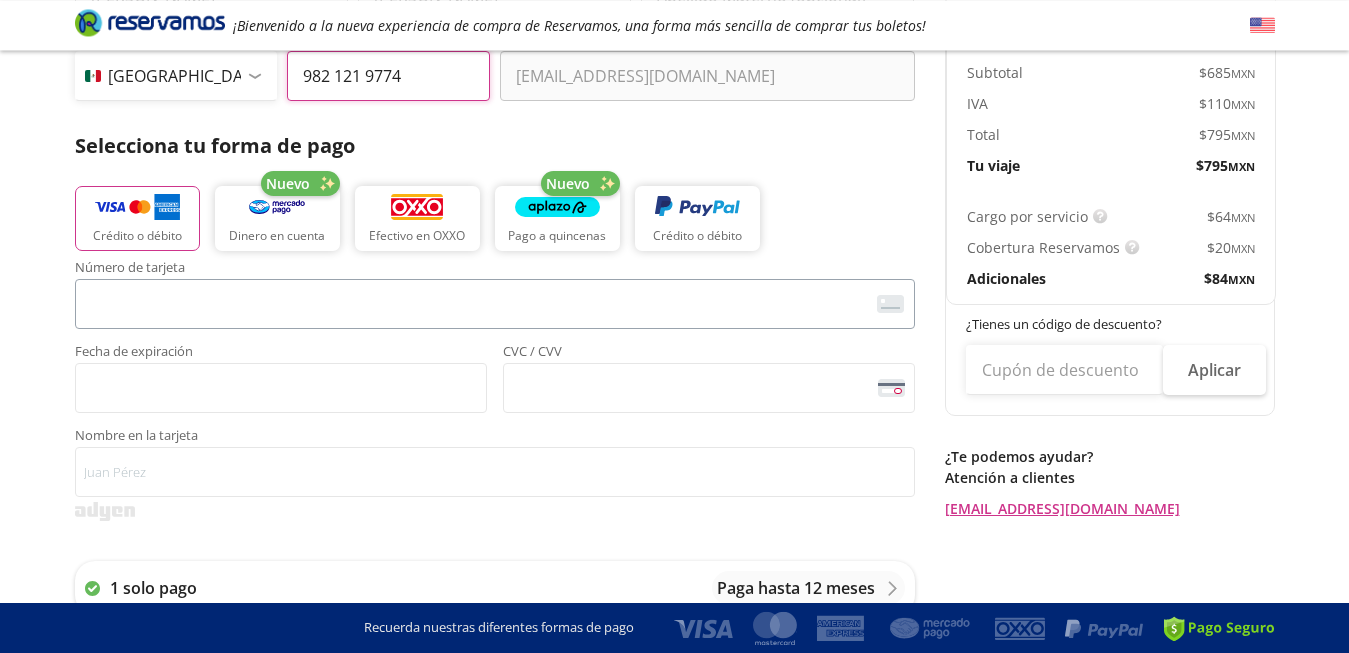 type on "982 121 9774" 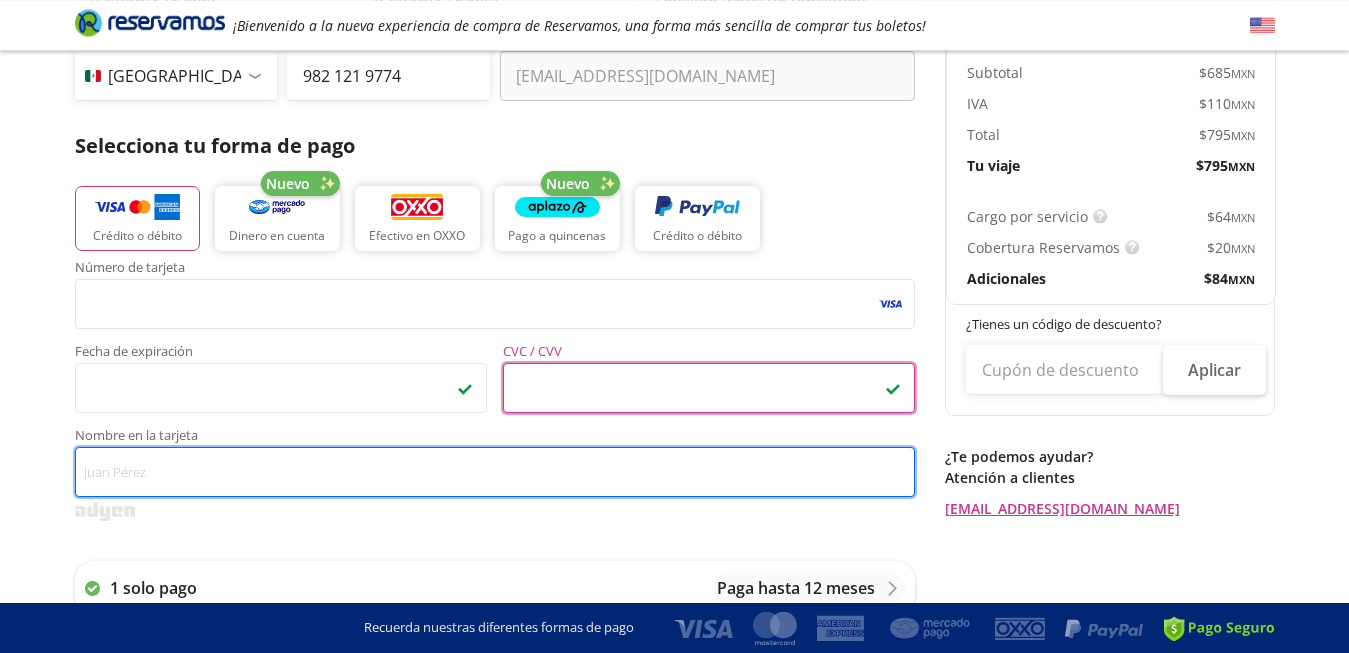 click on "Nombre en la tarjeta" at bounding box center [495, 472] 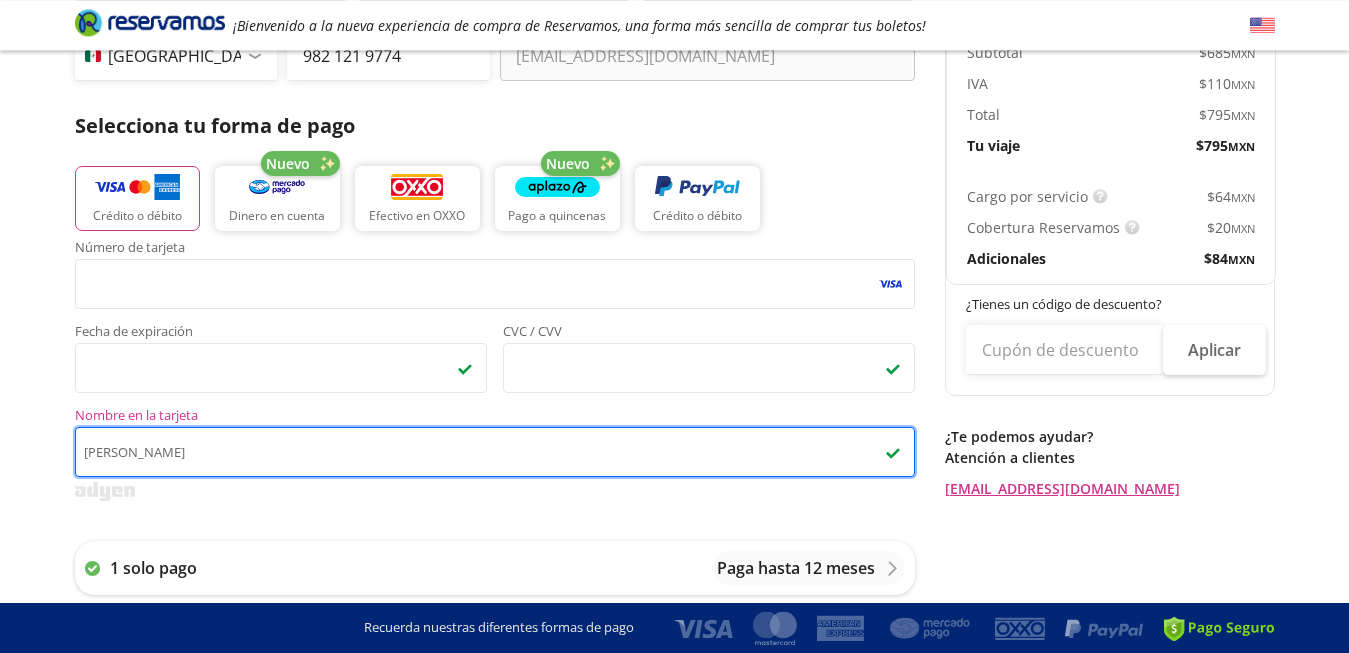 scroll, scrollTop: 536, scrollLeft: 0, axis: vertical 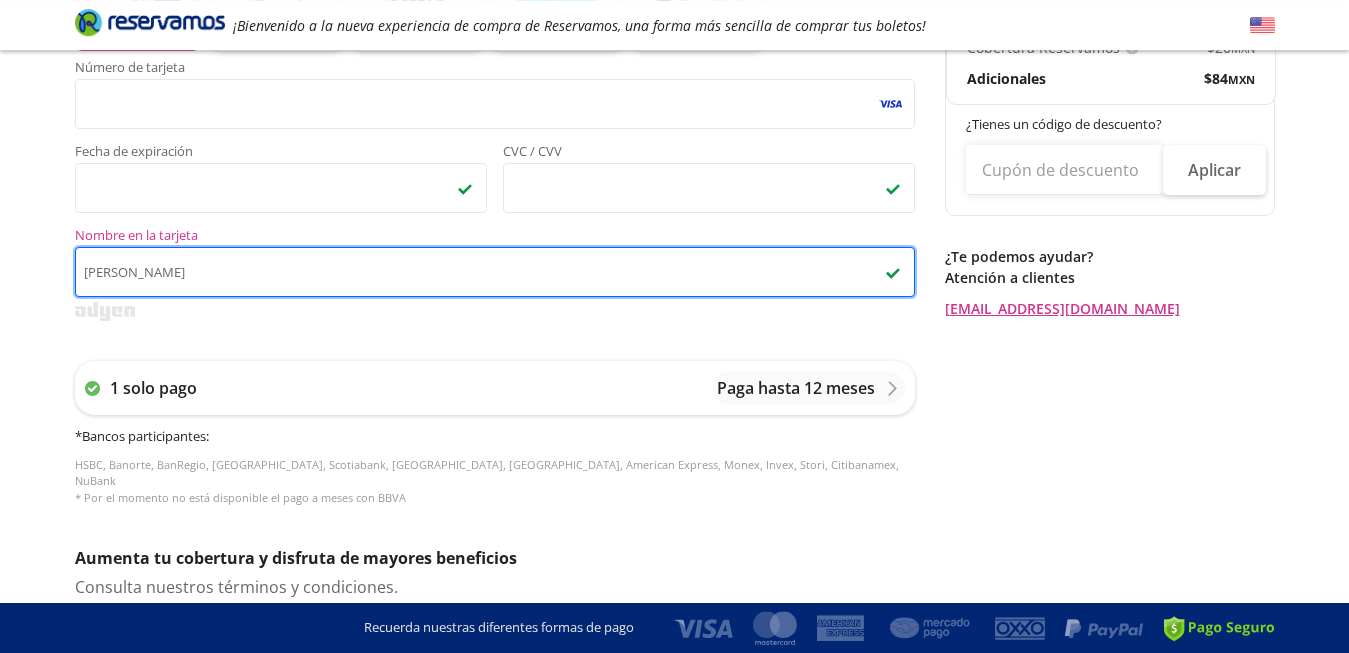 type on "[PERSON_NAME]" 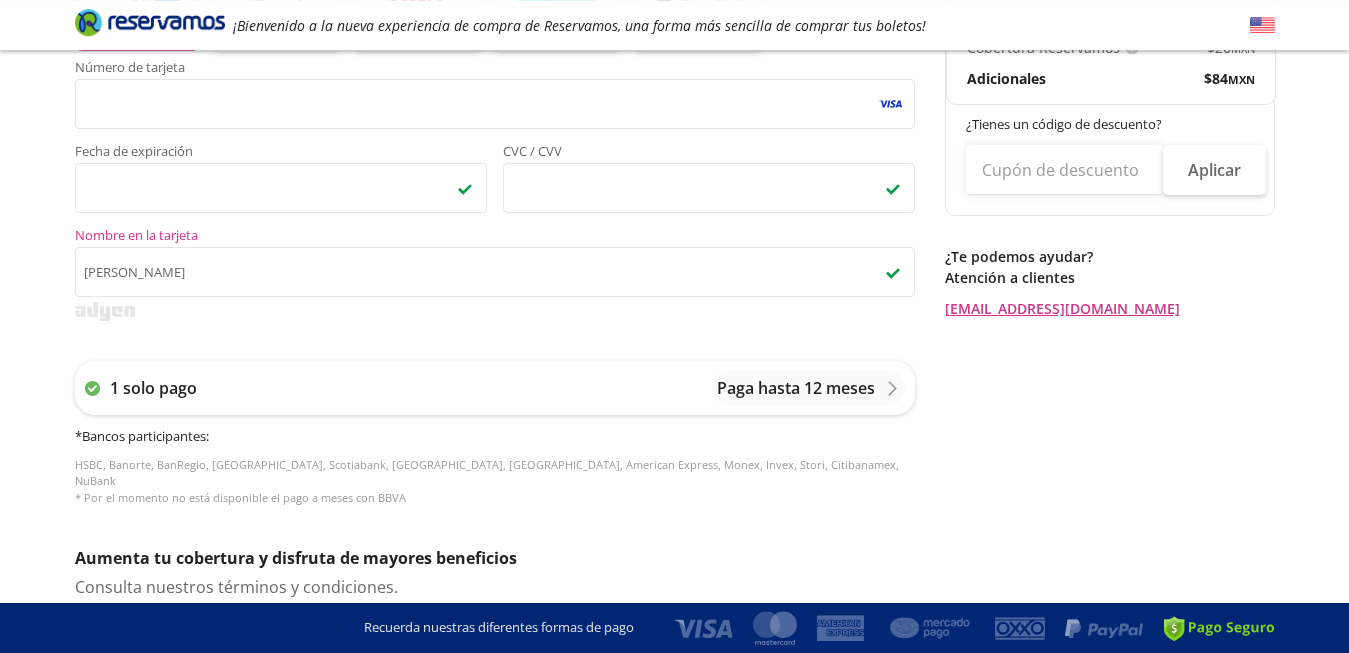 click on "Finalizar compra por  $878.60   MXN" at bounding box center [714, 912] 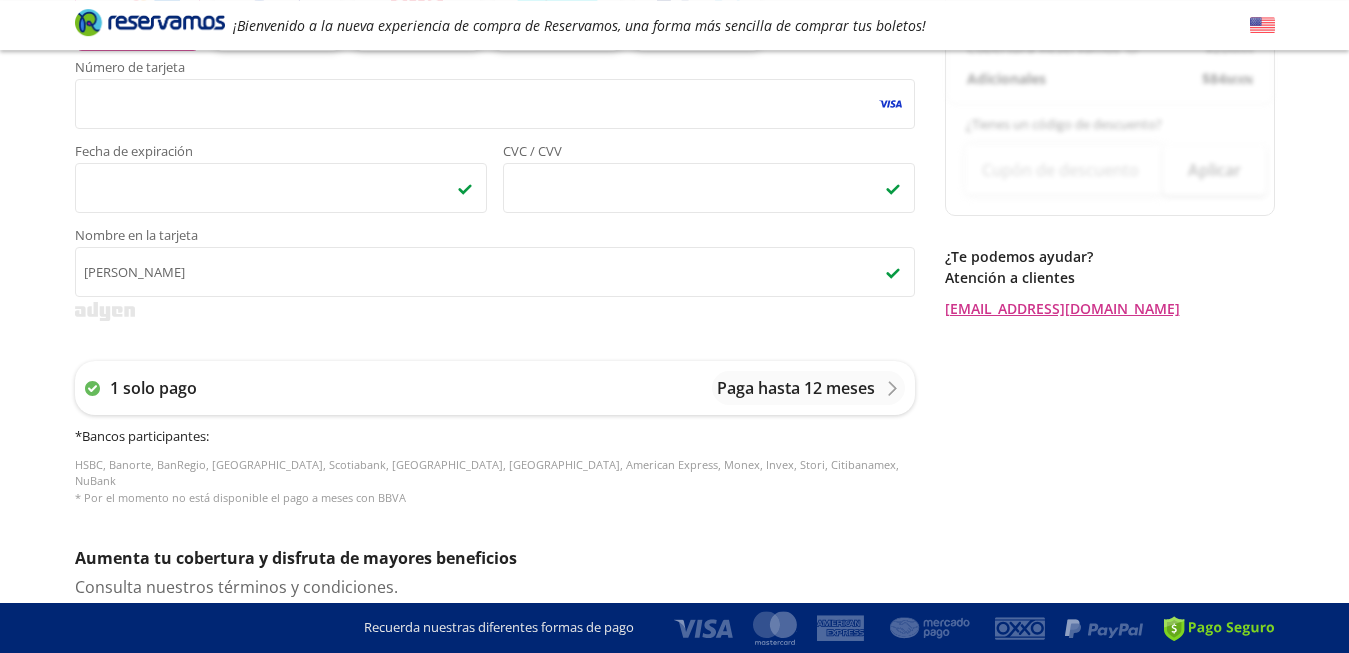 scroll, scrollTop: 0, scrollLeft: 0, axis: both 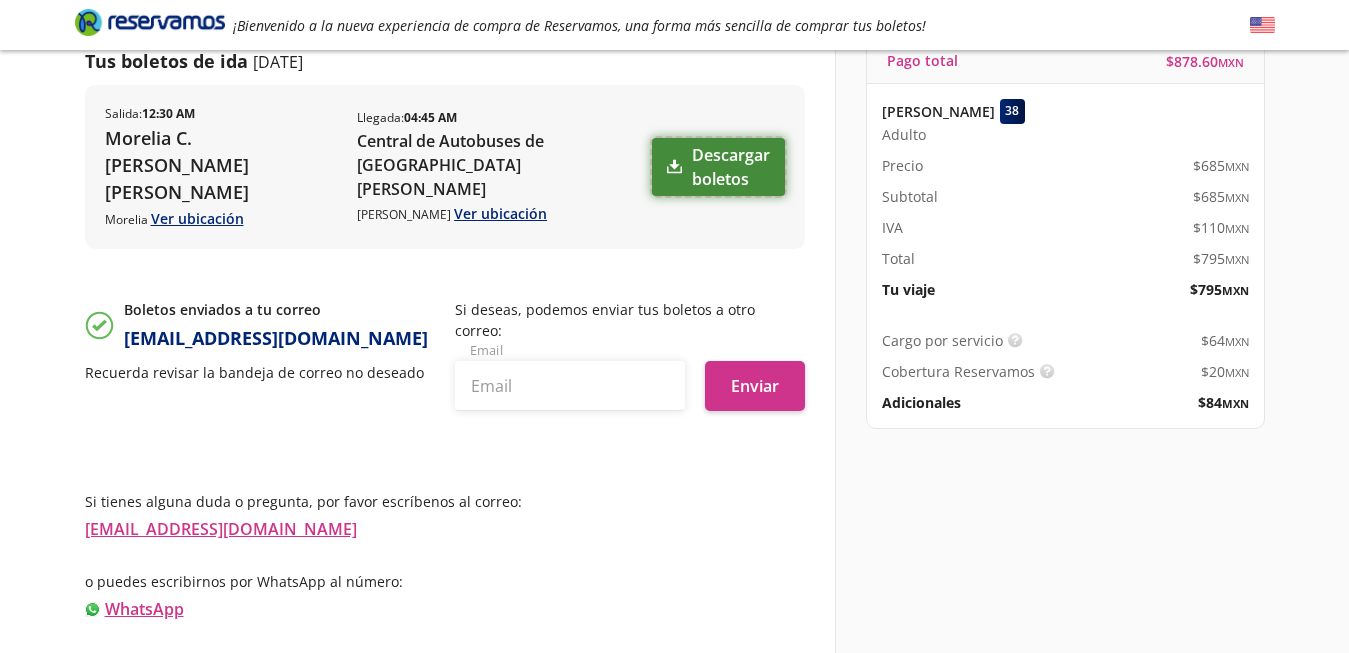 click on "Descargar boletos" at bounding box center [718, 167] 